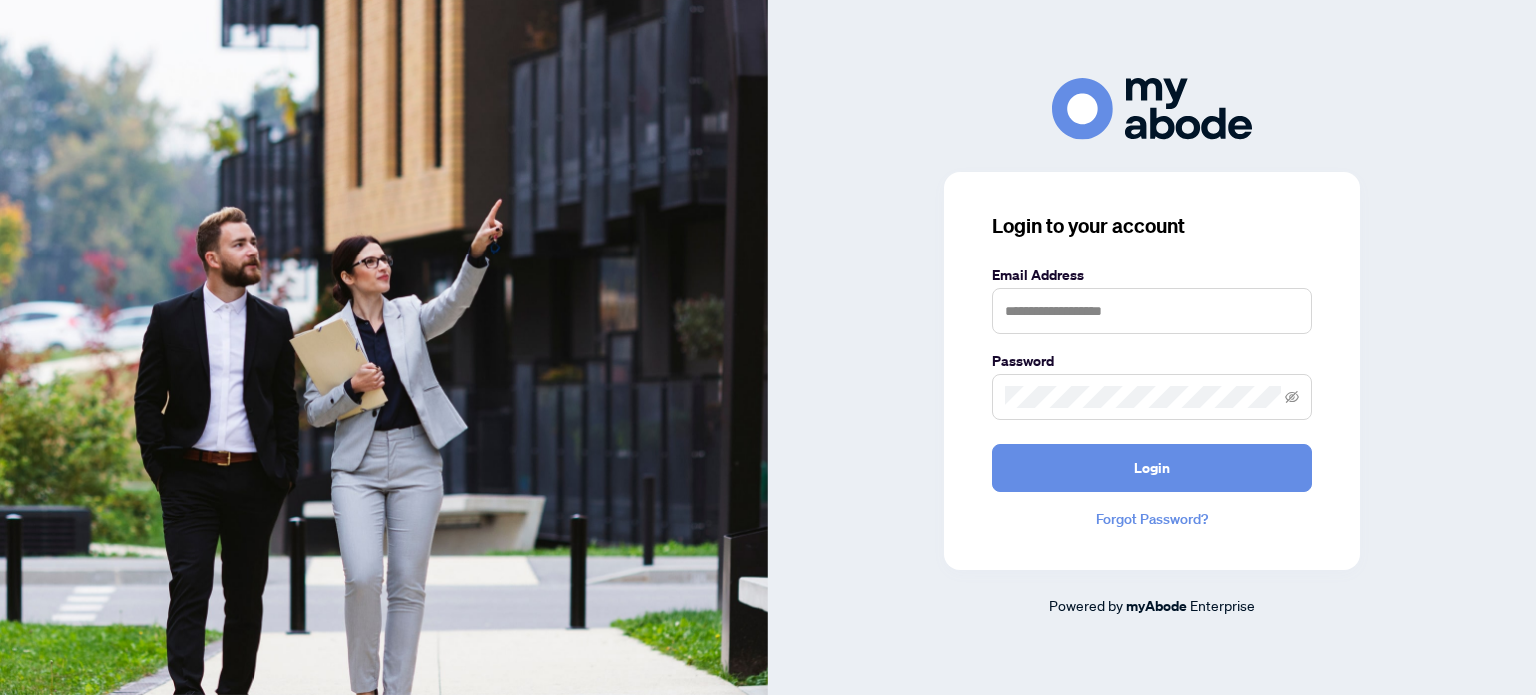 scroll, scrollTop: 0, scrollLeft: 0, axis: both 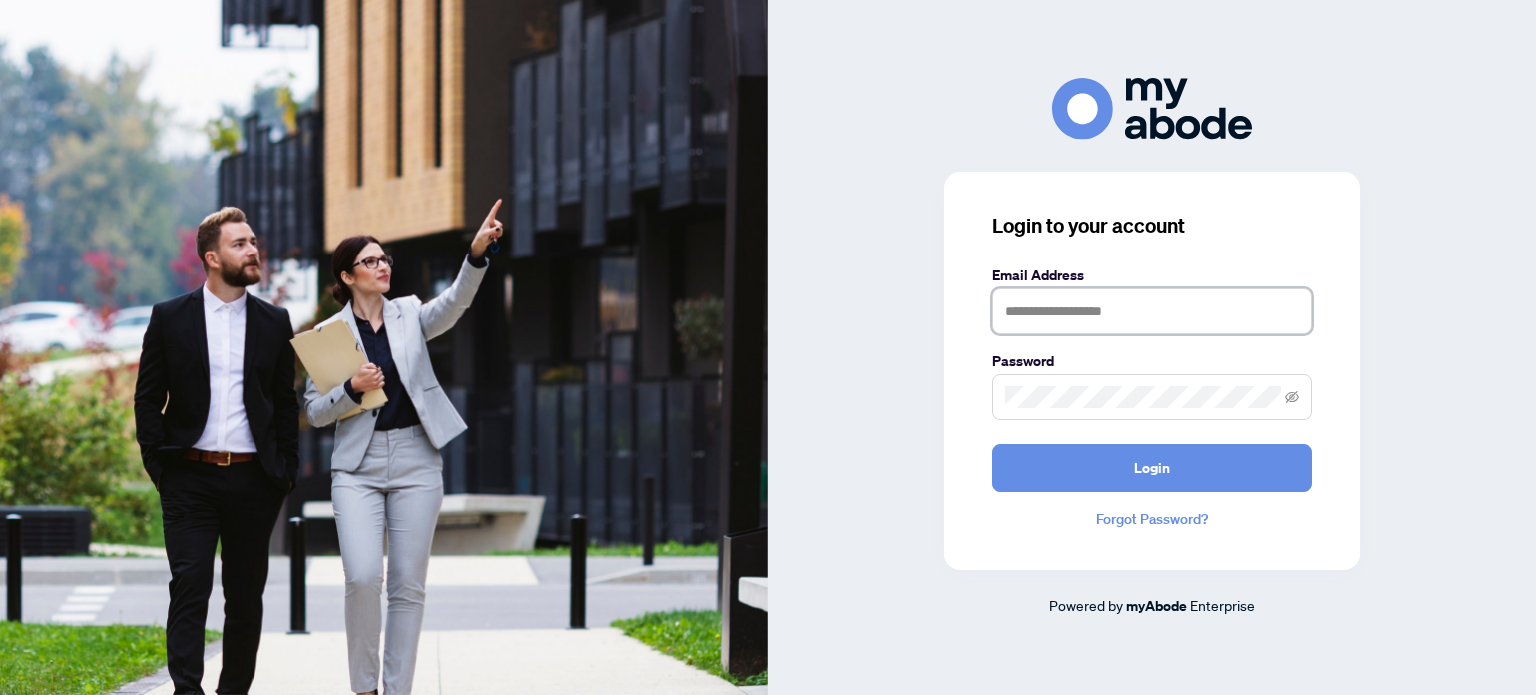 click at bounding box center (1152, 311) 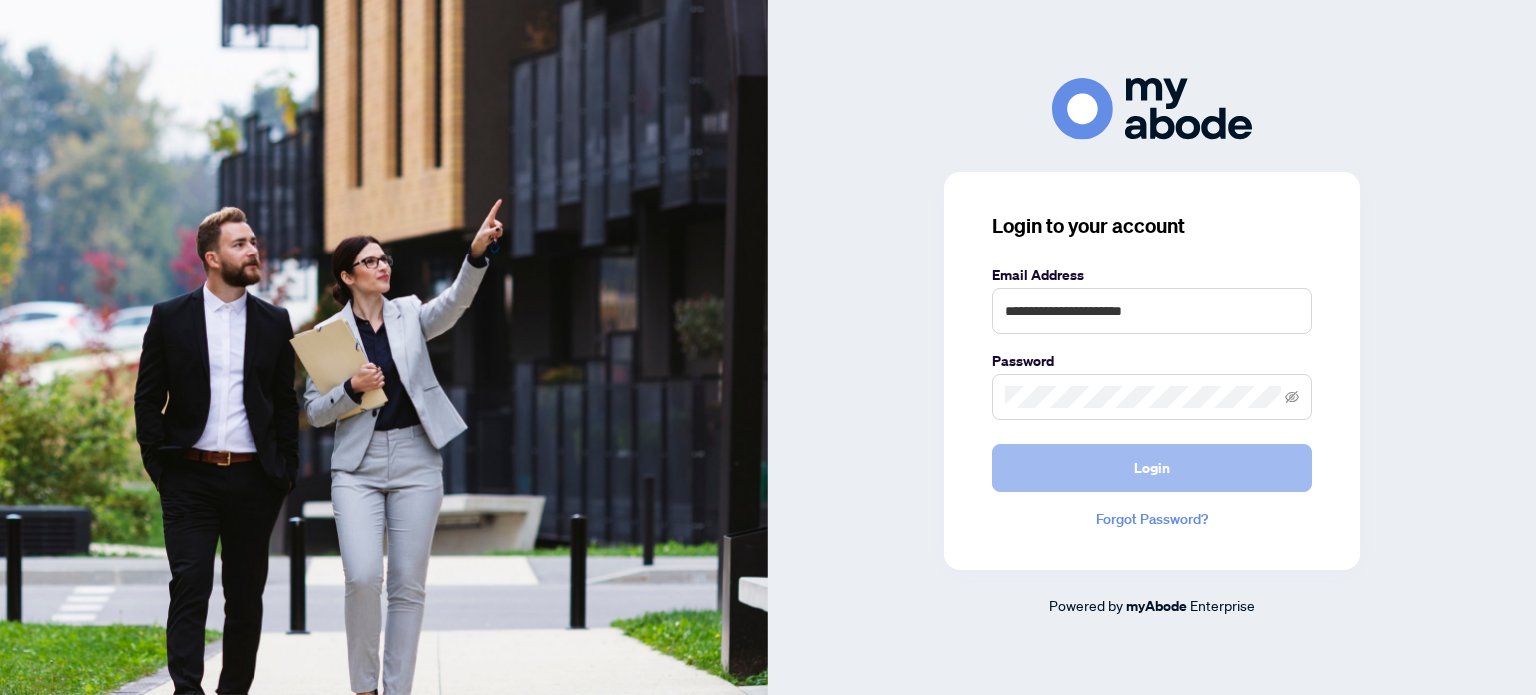 click on "Login" at bounding box center (1152, 468) 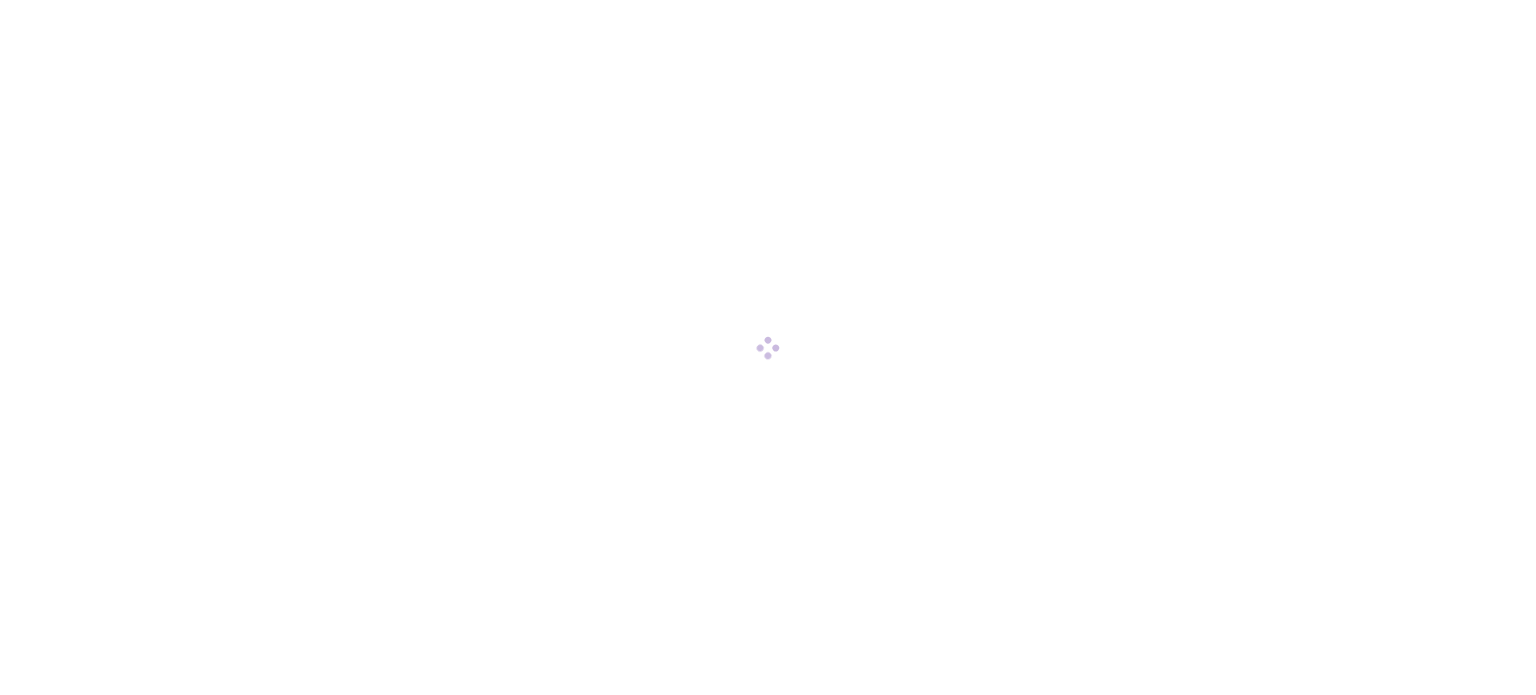 scroll, scrollTop: 0, scrollLeft: 0, axis: both 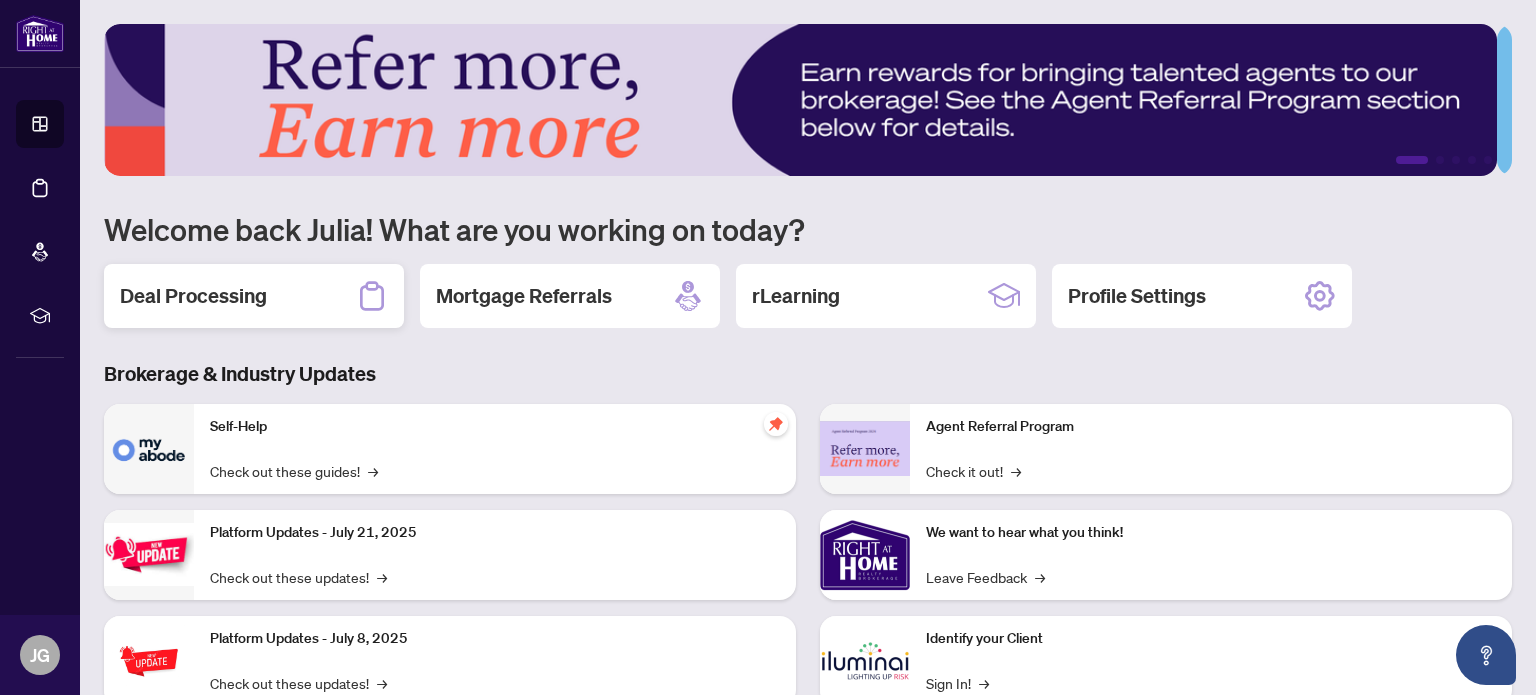 click on "Deal Processing" at bounding box center (254, 296) 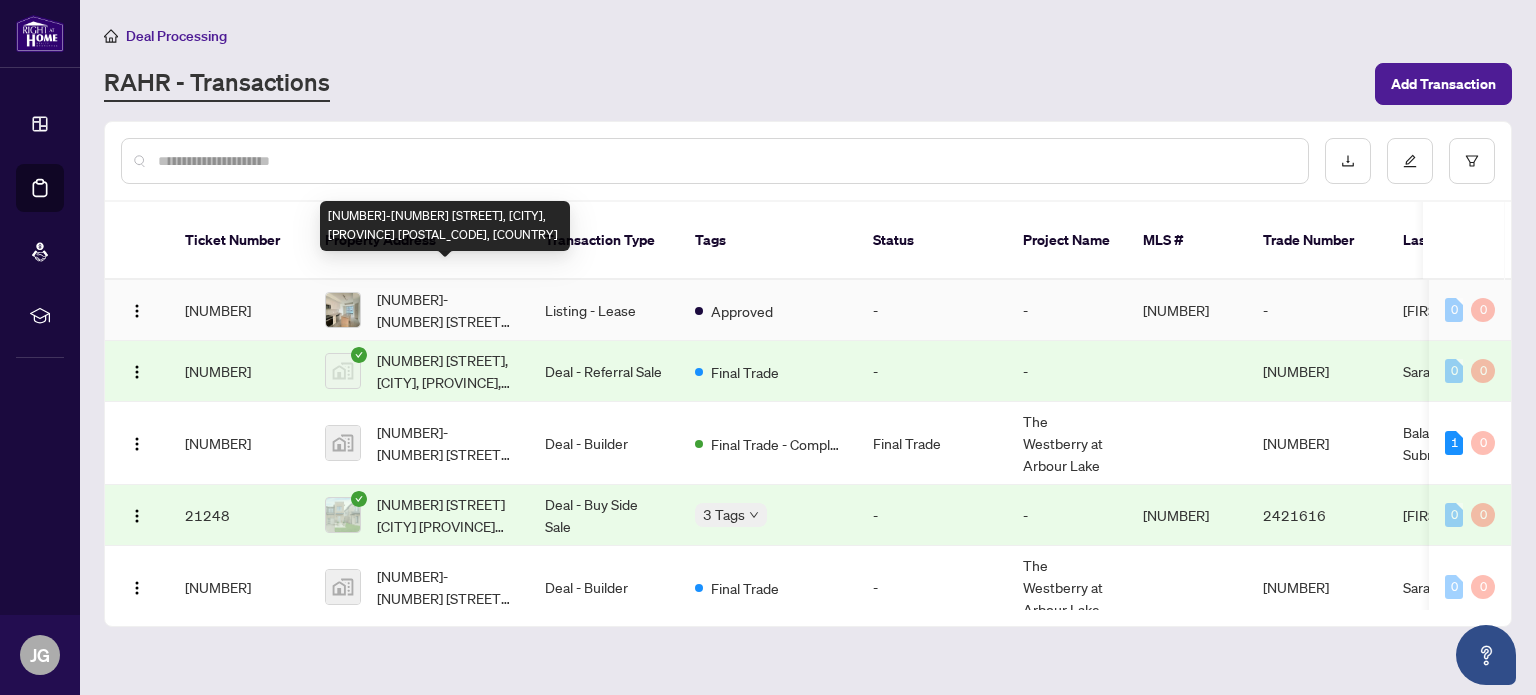 click on "[NUMBER]-[NUMBER] [STREET], [CITY], [PROVINCE] [POSTAL_CODE], [COUNTRY]" at bounding box center [445, 310] 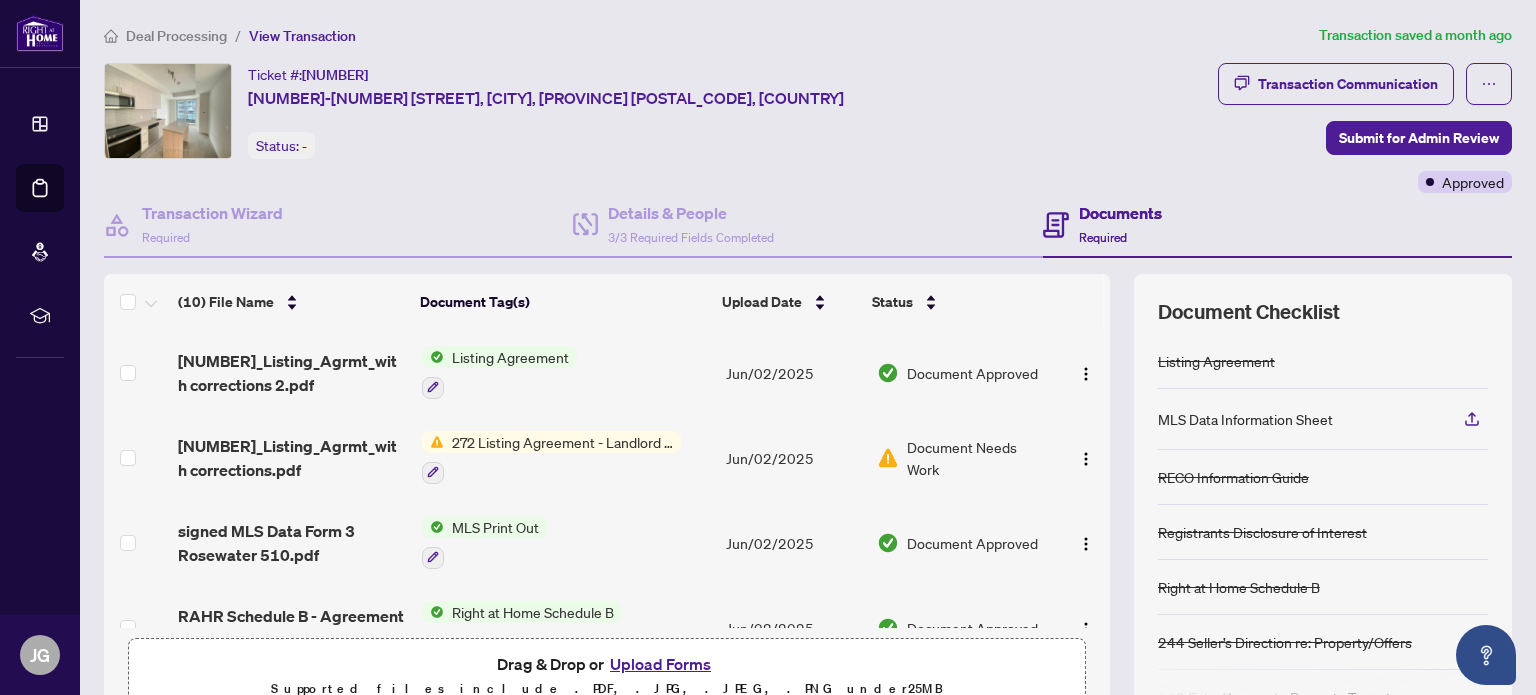 click on "Required" at bounding box center [1103, 237] 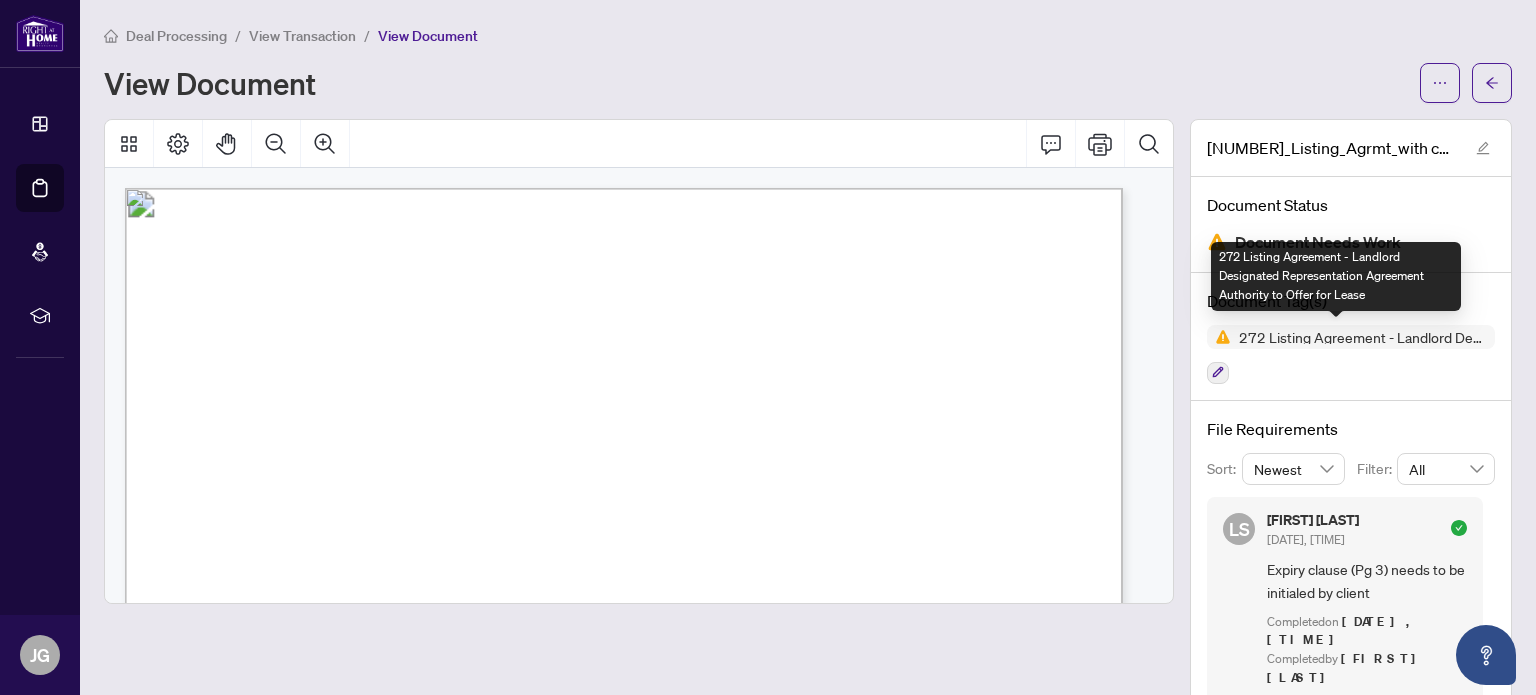click on "272 Listing Agreement - Landlord Designated Representation Agreement Authority
to Offer for Lease" at bounding box center [1363, 337] 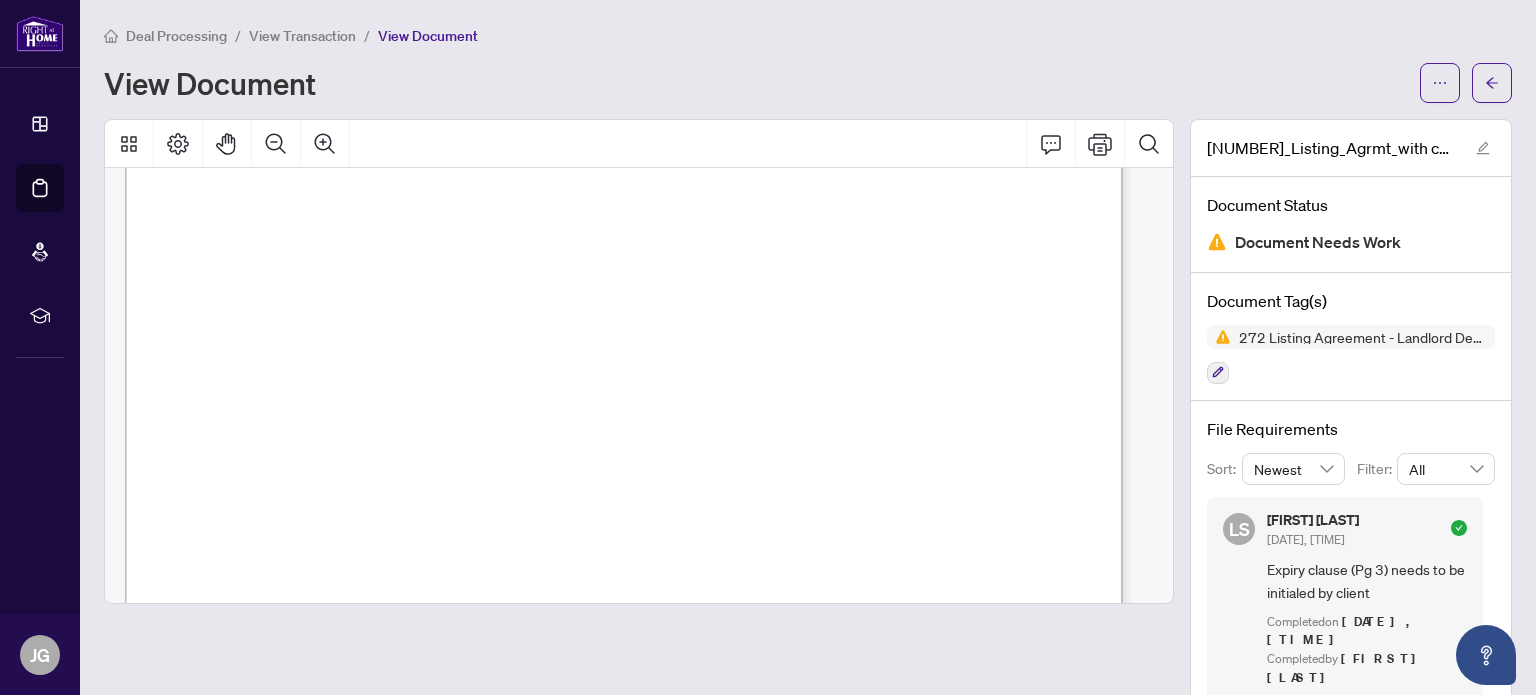 scroll, scrollTop: 3465, scrollLeft: 0, axis: vertical 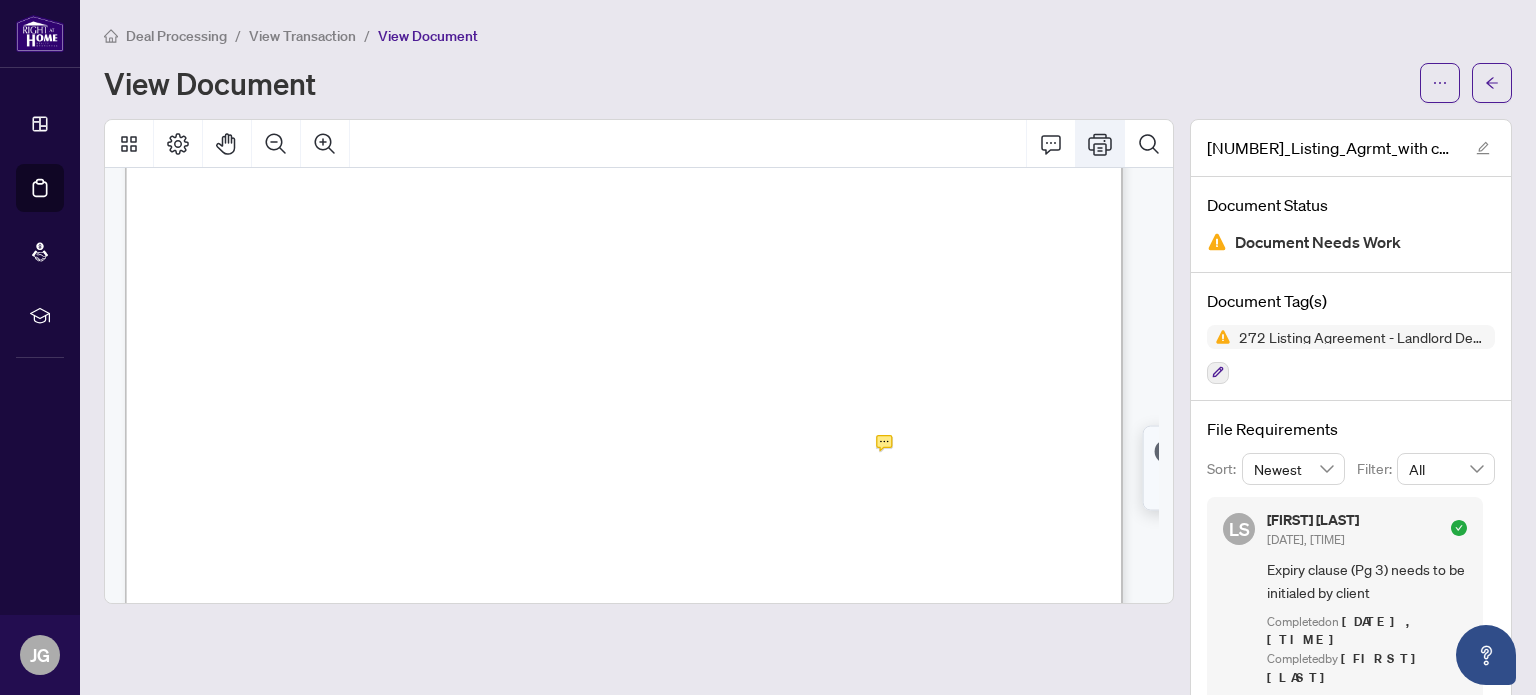click 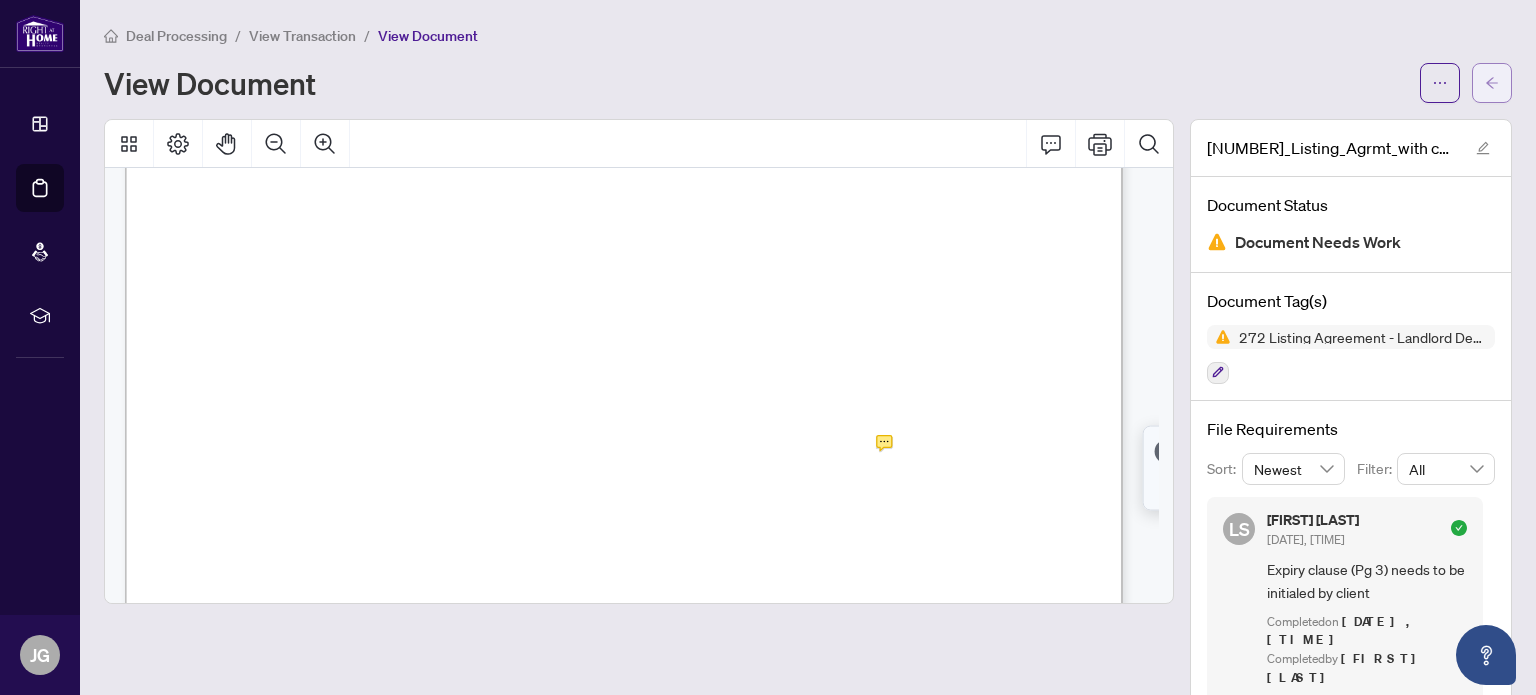 click at bounding box center [1492, 83] 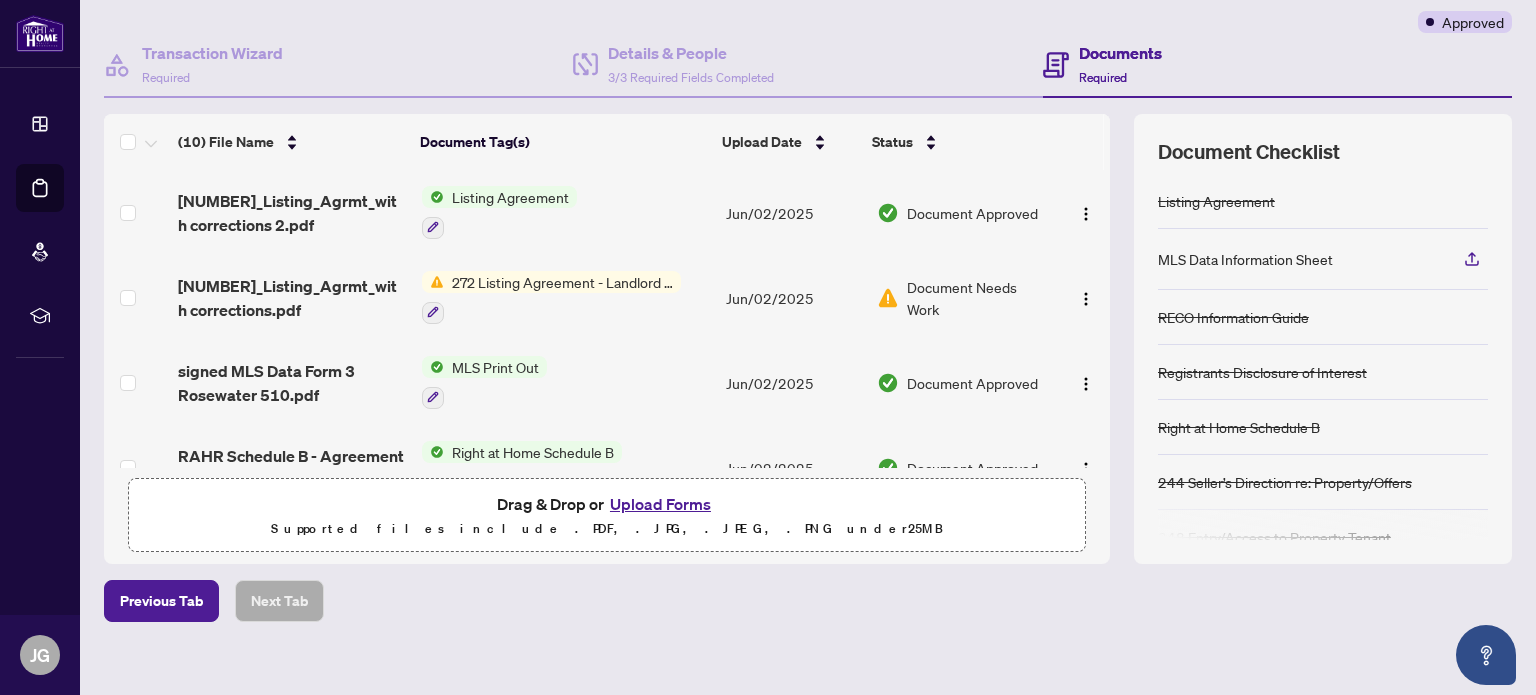 scroll, scrollTop: 177, scrollLeft: 0, axis: vertical 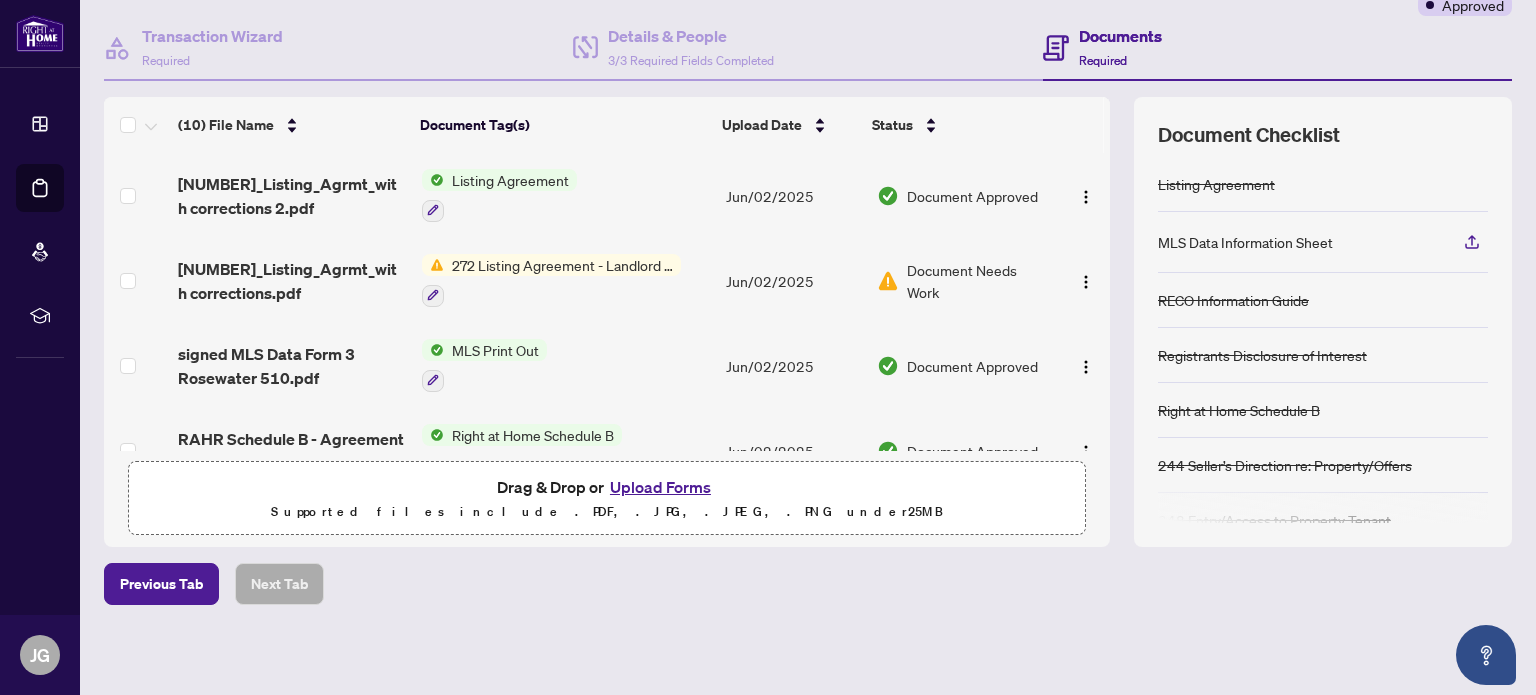 click on "Upload Forms" at bounding box center (660, 487) 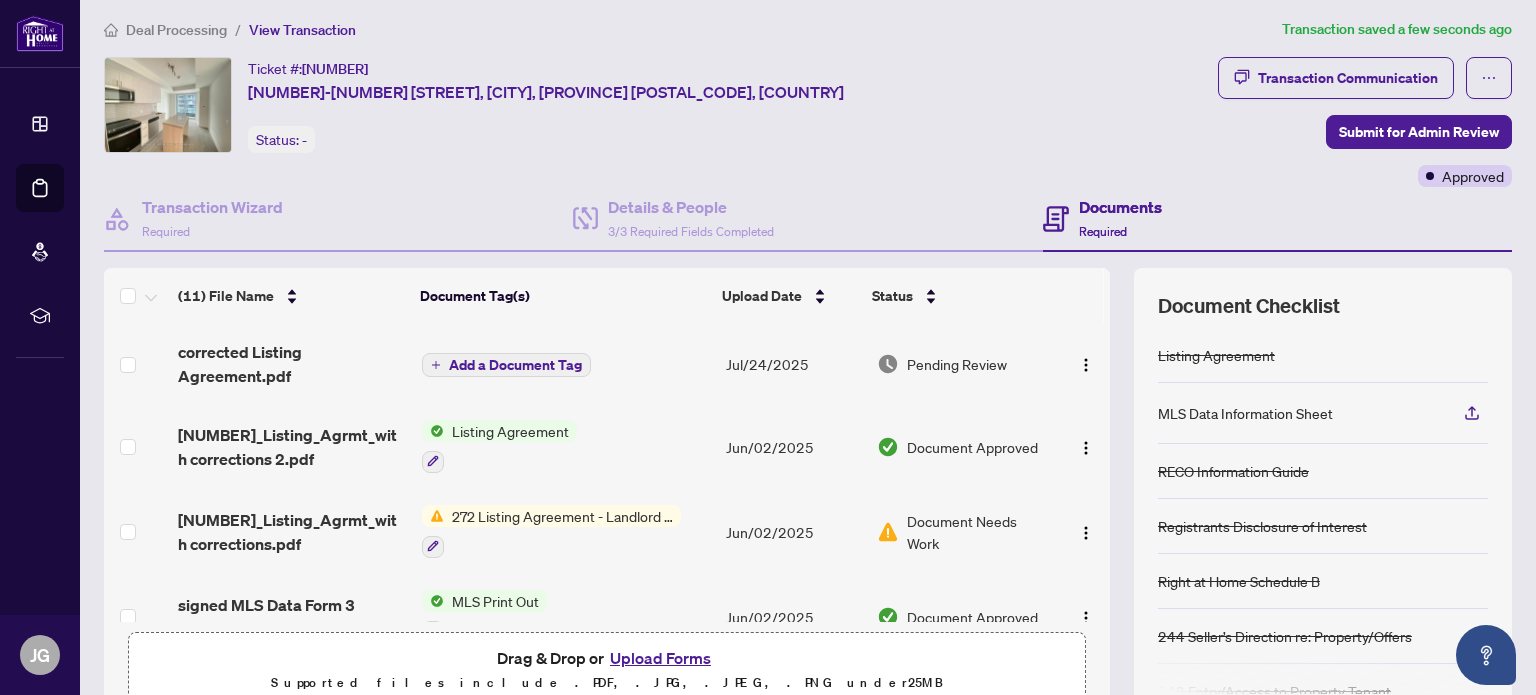 scroll, scrollTop: 177, scrollLeft: 0, axis: vertical 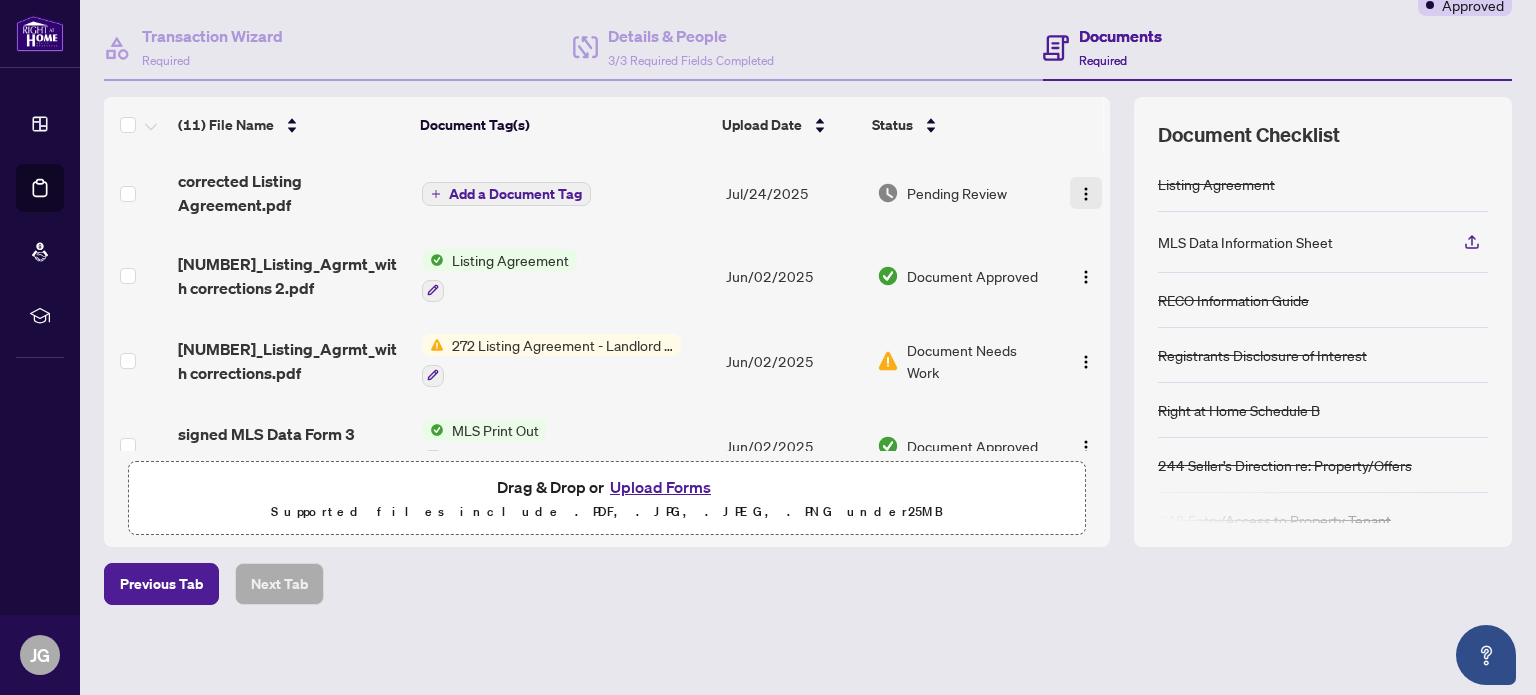 click at bounding box center [1086, 194] 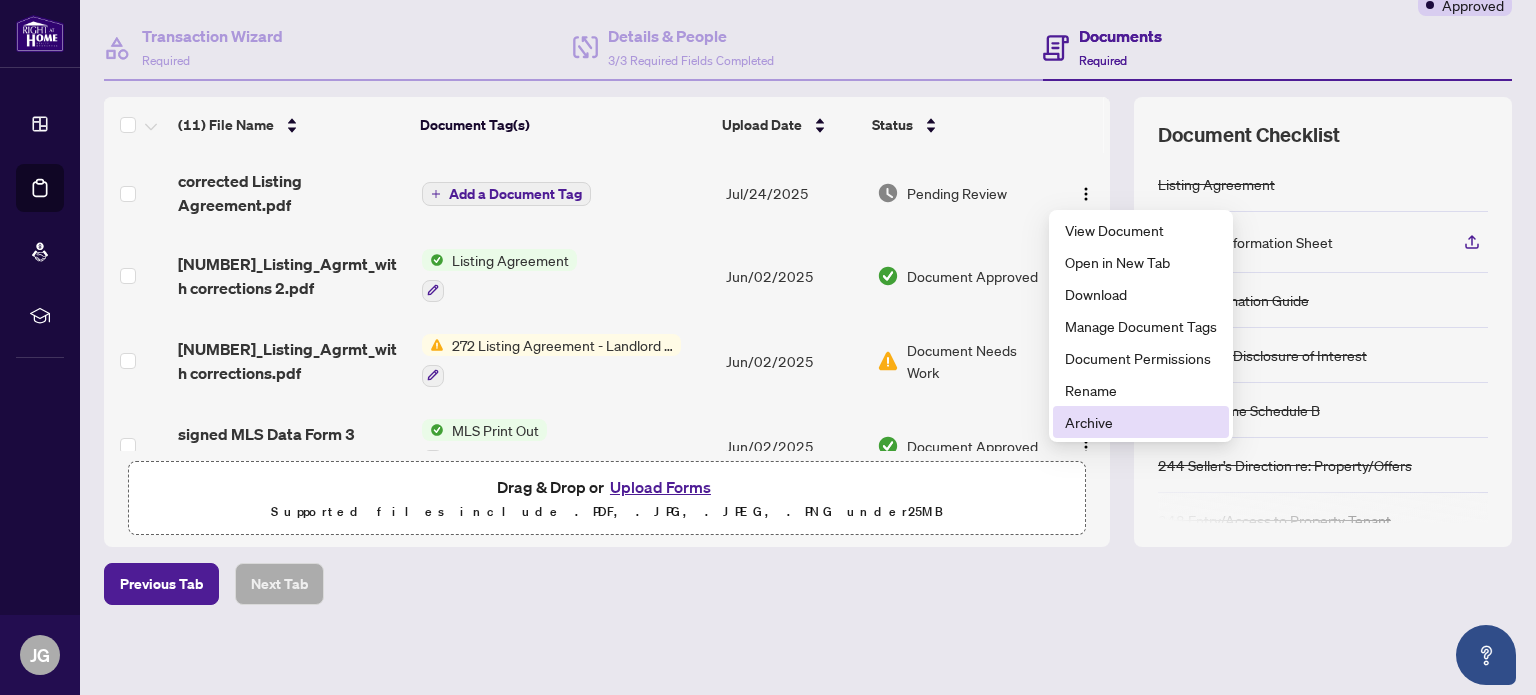 click on "Archive" at bounding box center [1141, 422] 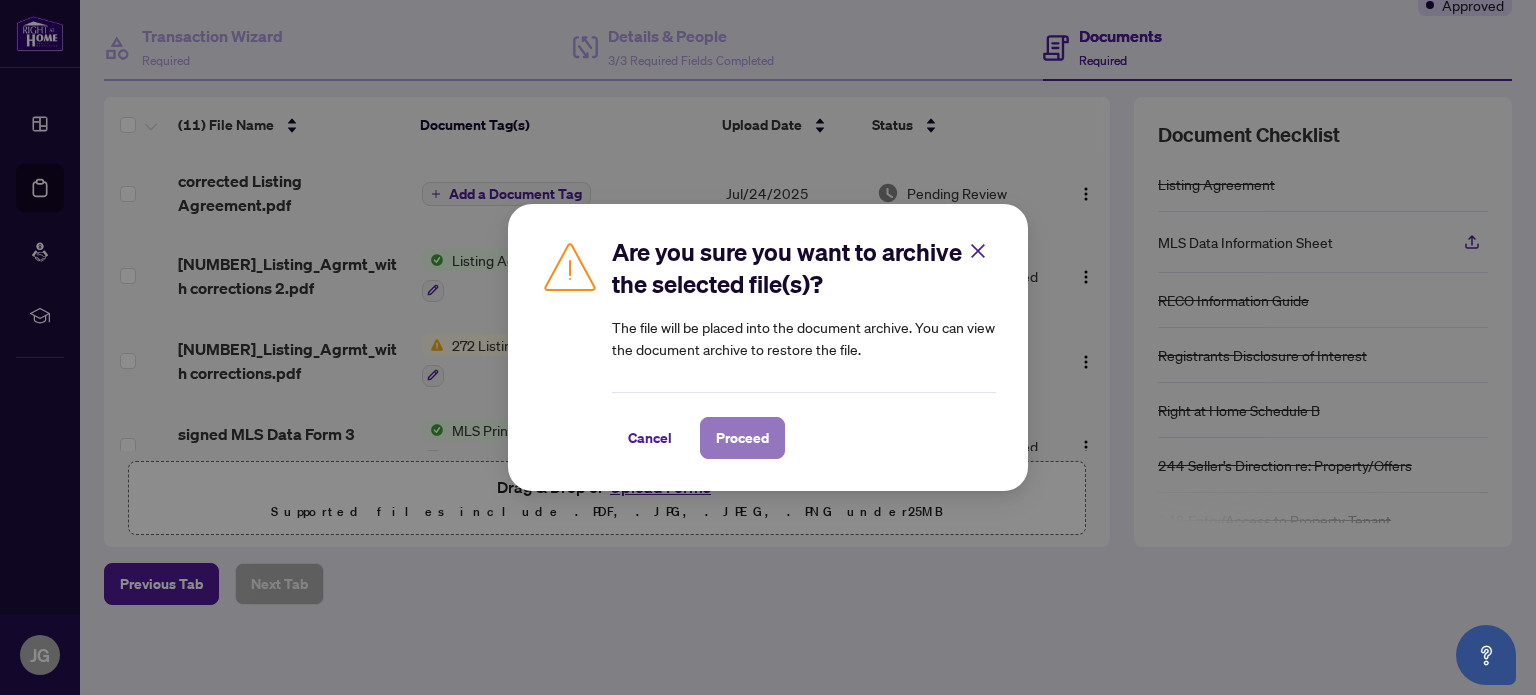click on "Proceed" at bounding box center [742, 438] 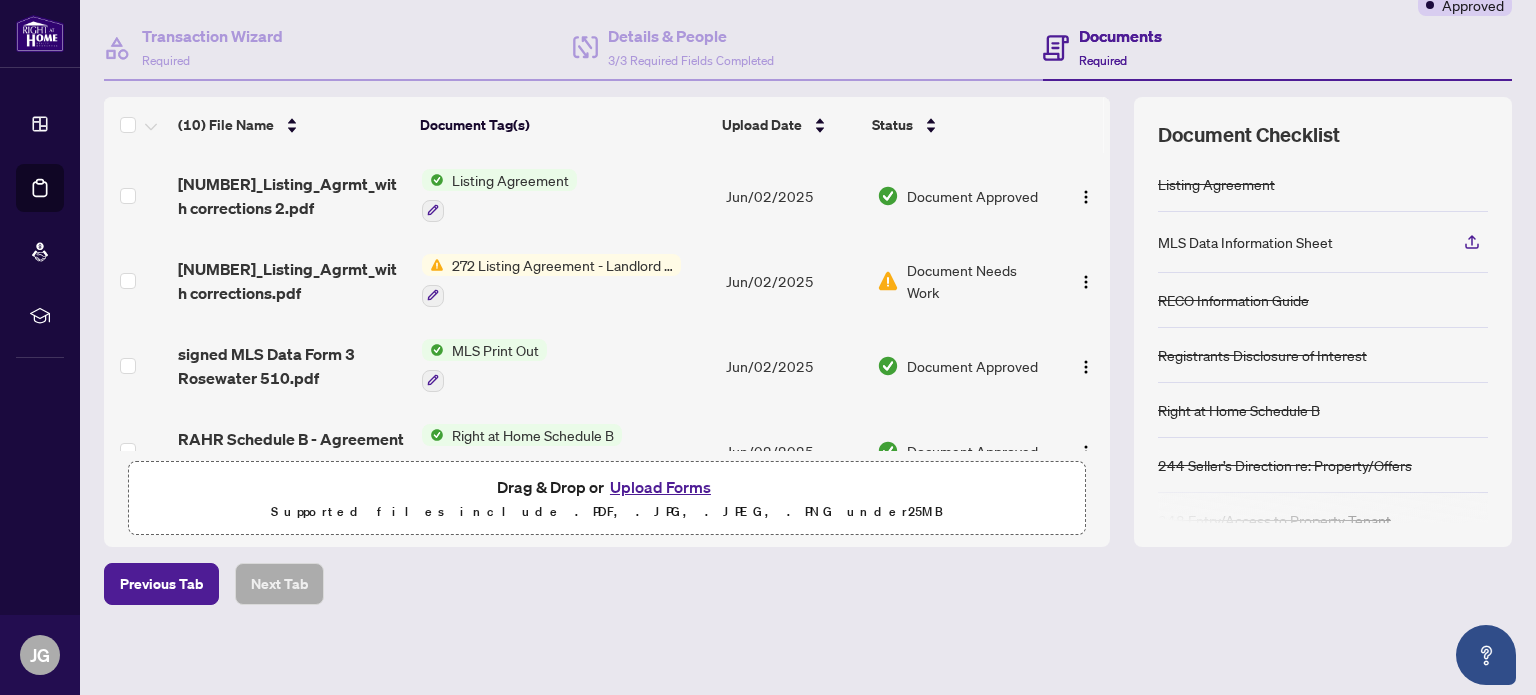 click on "Upload Forms" at bounding box center (660, 487) 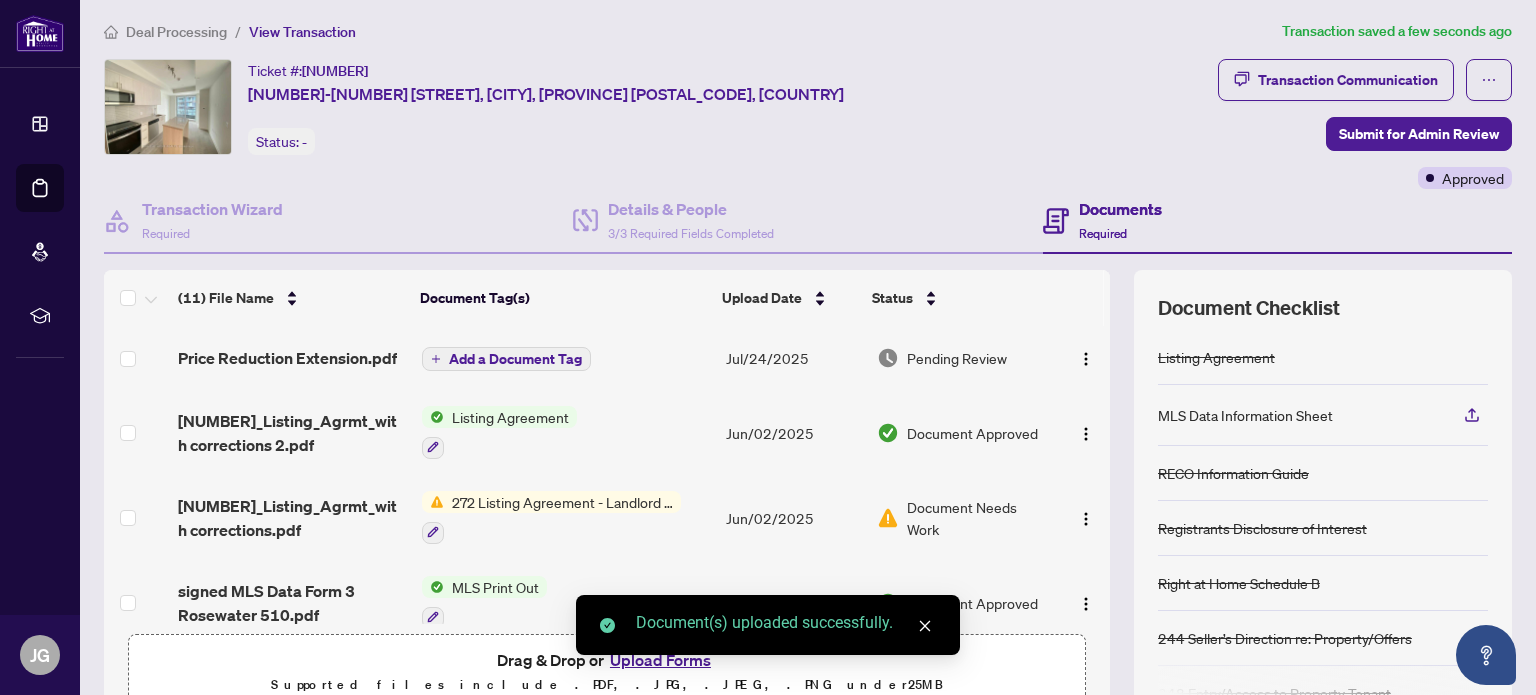 scroll, scrollTop: 0, scrollLeft: 0, axis: both 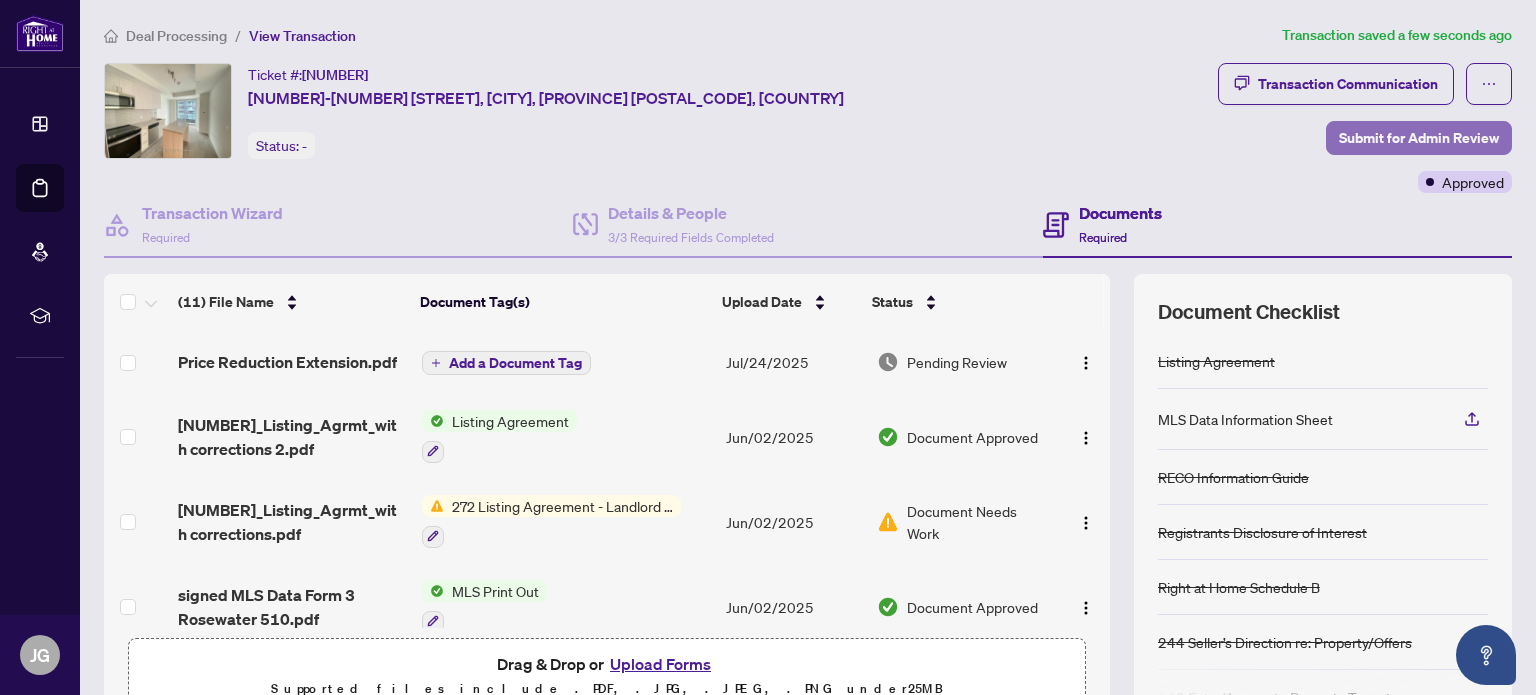 click on "Submit for Admin Review" at bounding box center [1419, 138] 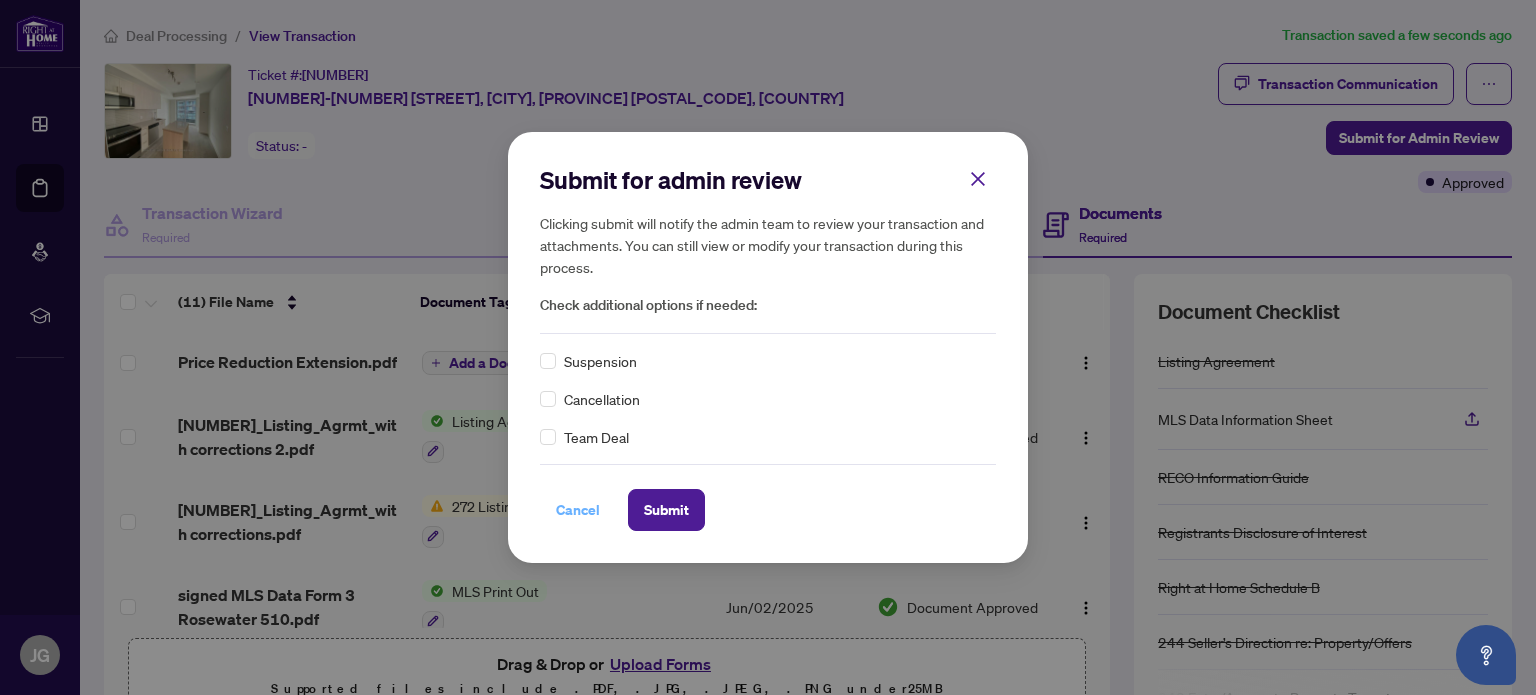 click on "Cancel" at bounding box center [578, 510] 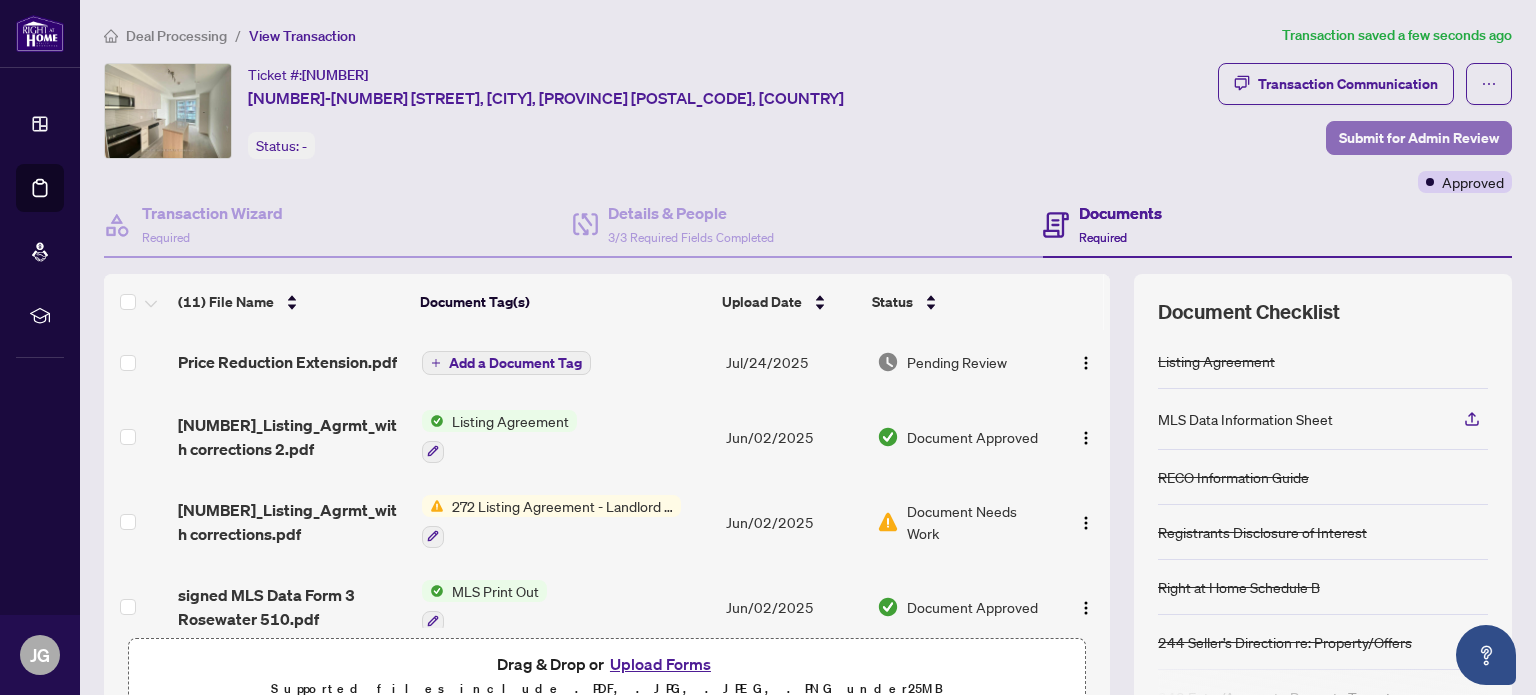 click on "Submit for Admin Review" at bounding box center [1419, 138] 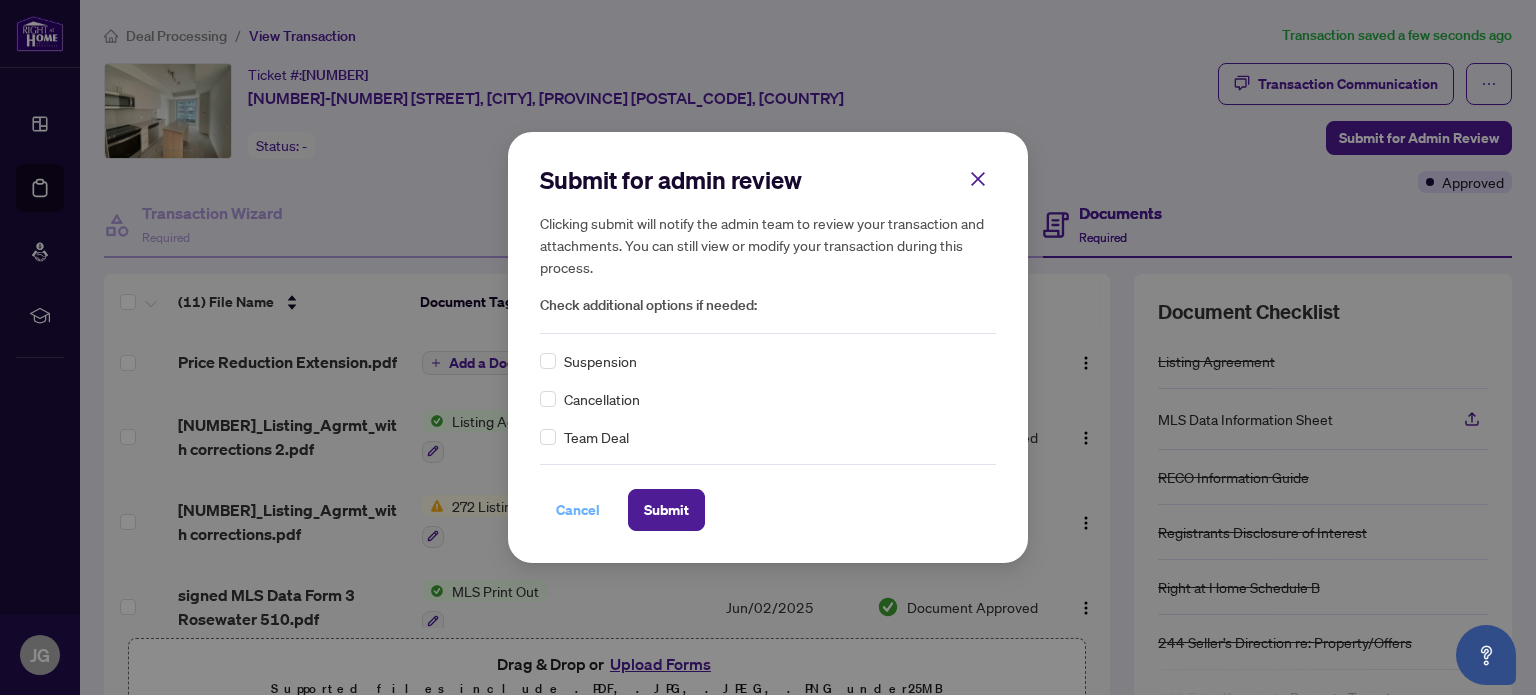 click on "Cancel" at bounding box center [578, 510] 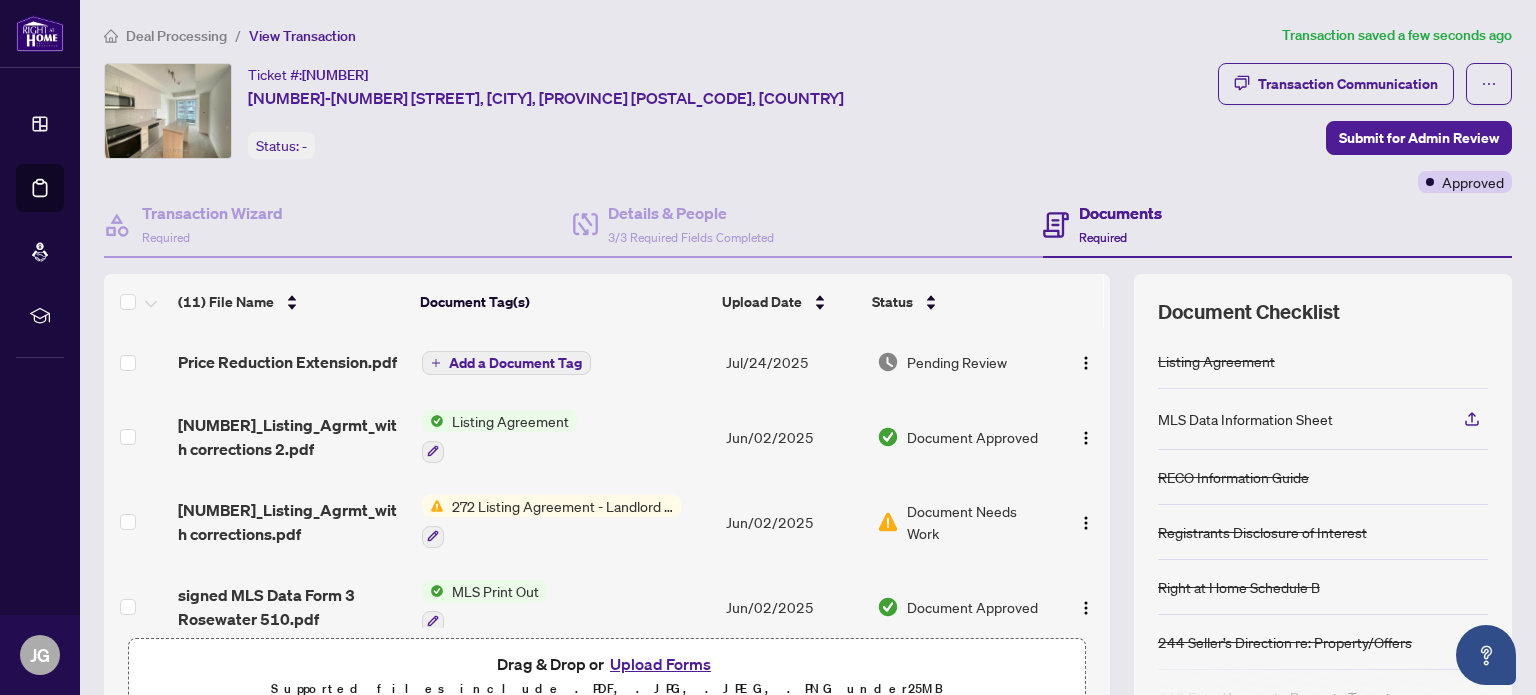 click on "Transaction Communication Submit for Admin Review Approved" at bounding box center (1365, 128) 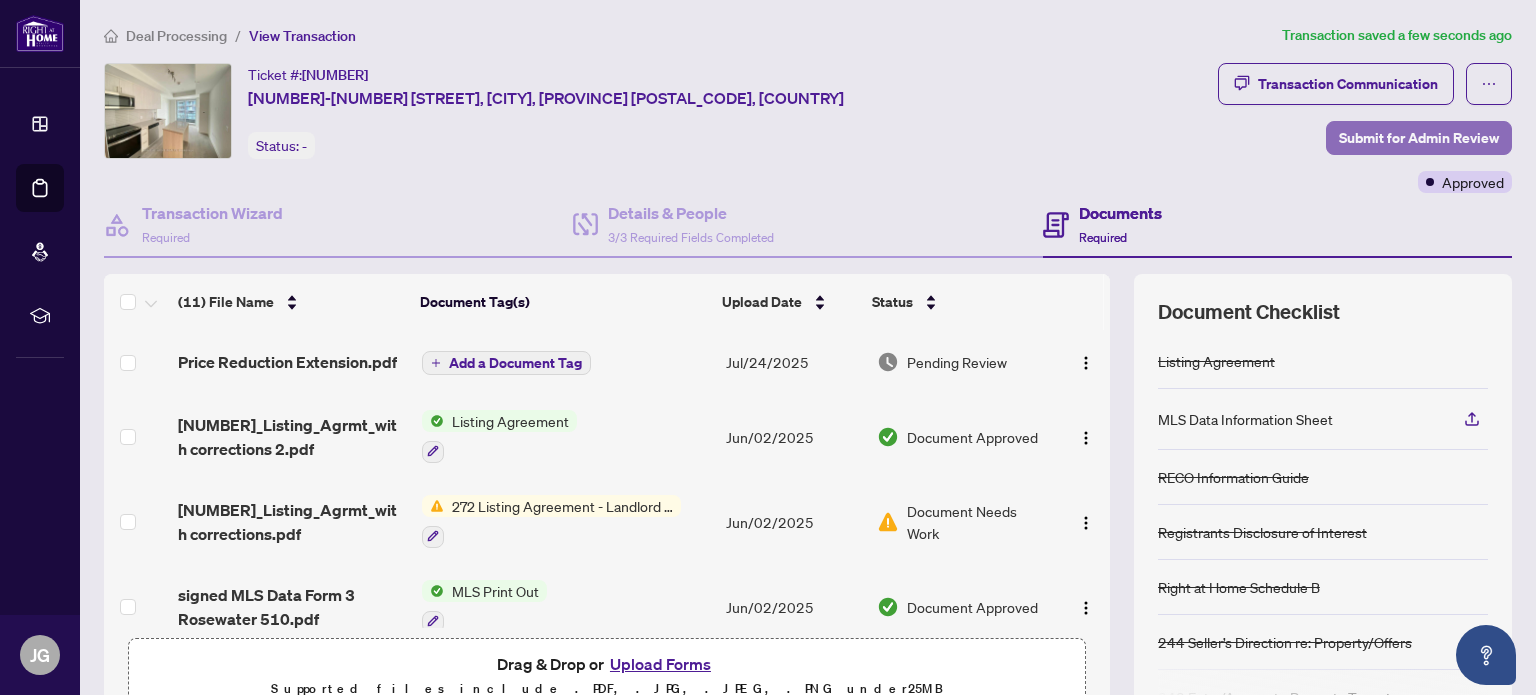 click on "Submit for Admin Review" at bounding box center [1419, 138] 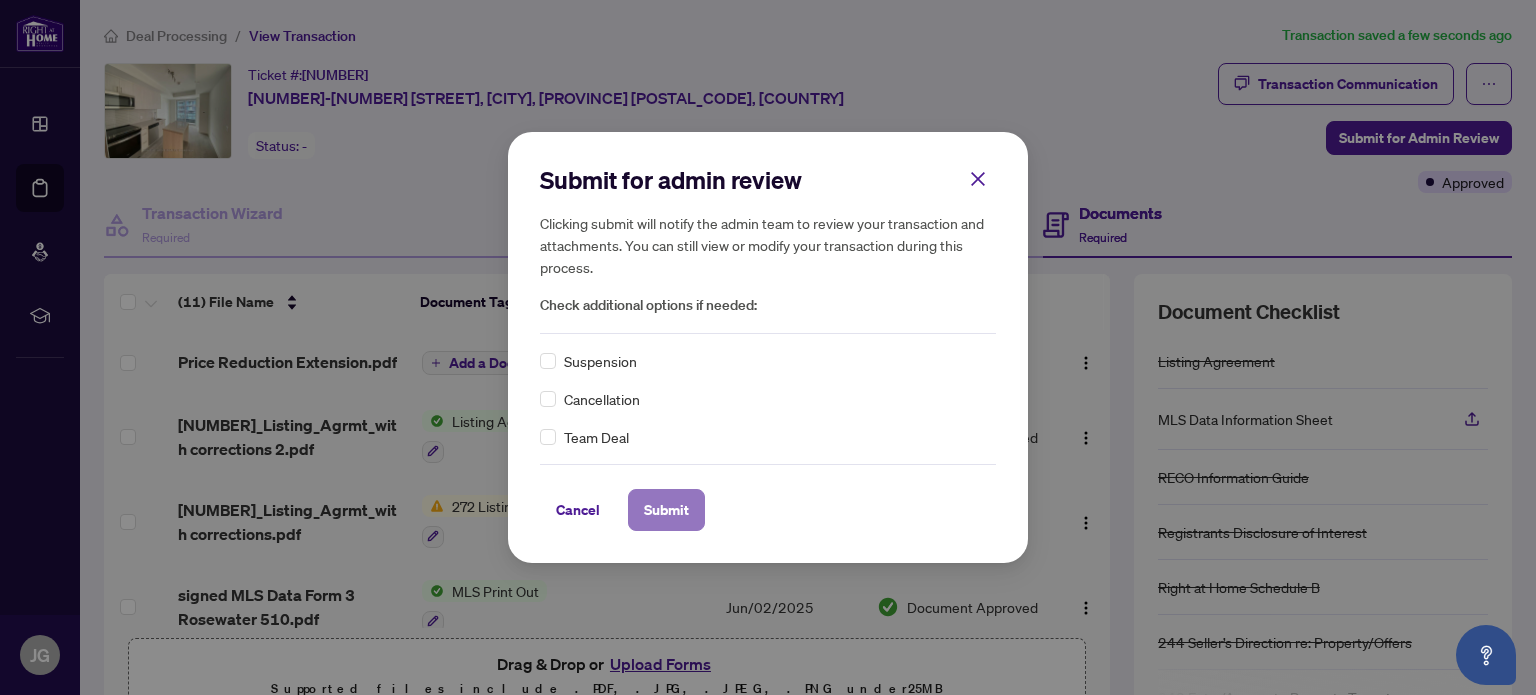 click on "Submit" at bounding box center [666, 510] 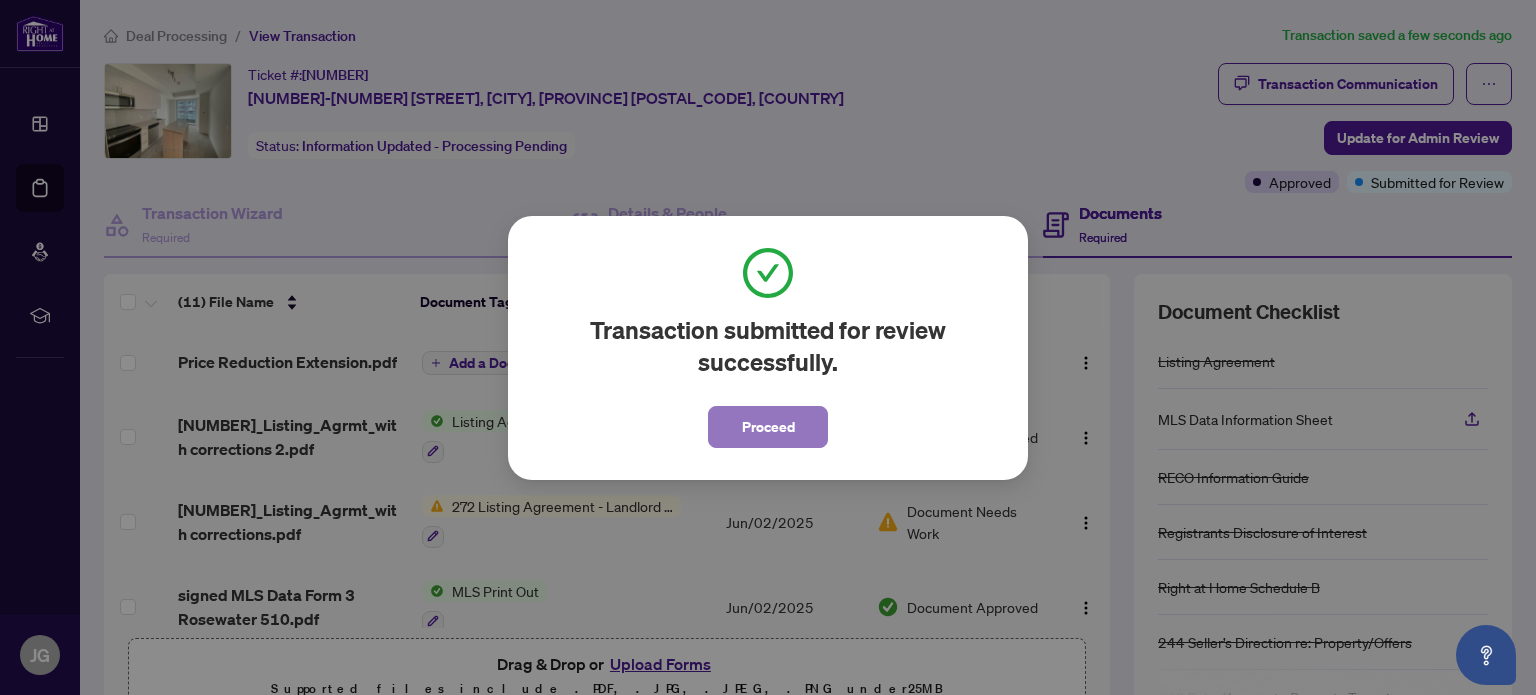 click on "Proceed" at bounding box center (768, 427) 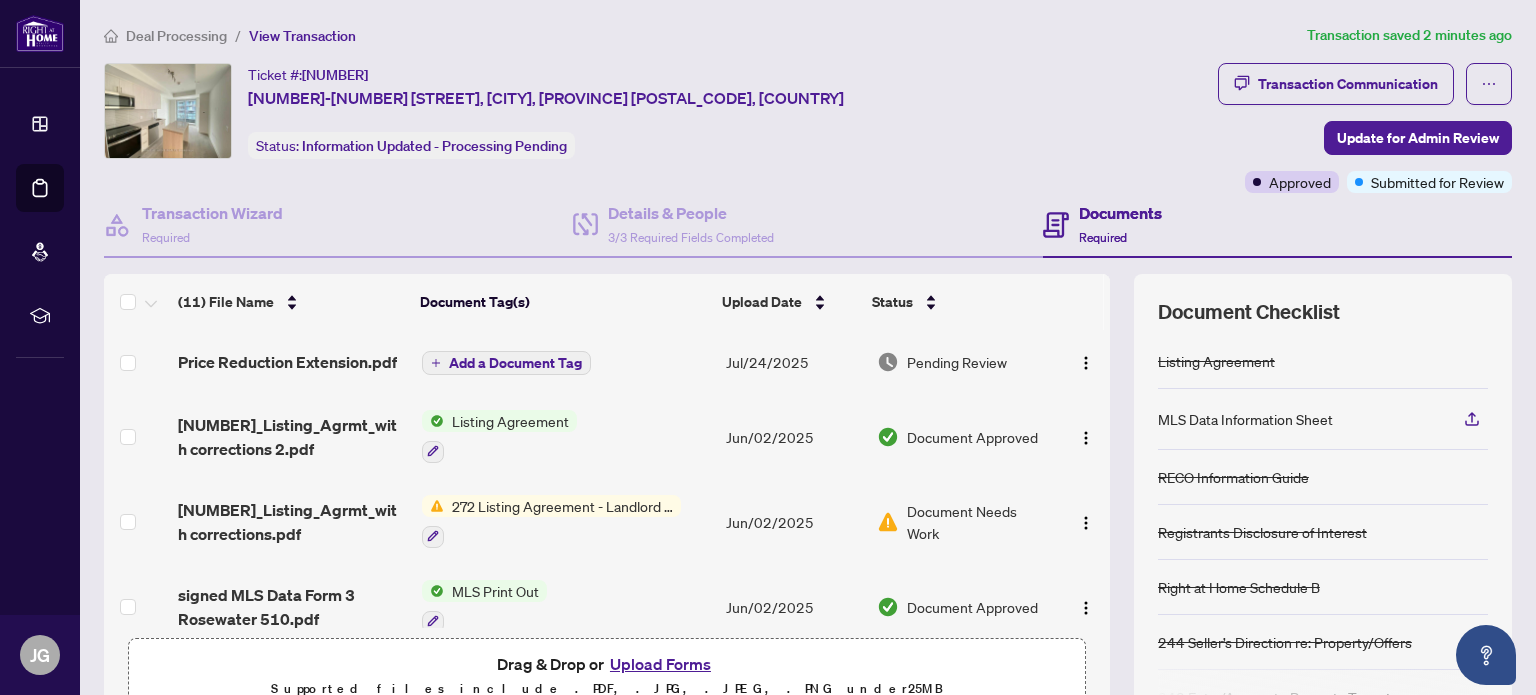 click on "Upload Forms" at bounding box center (660, 664) 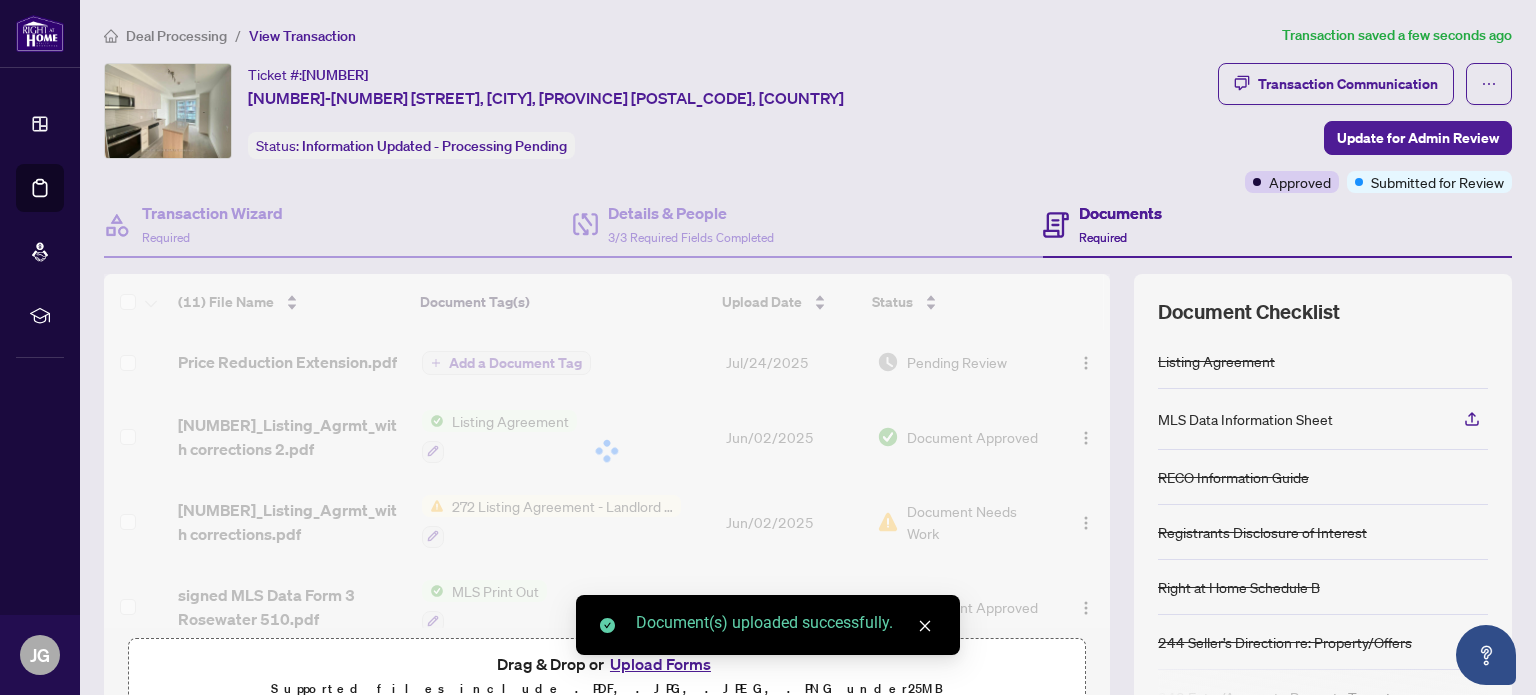 scroll, scrollTop: 177, scrollLeft: 0, axis: vertical 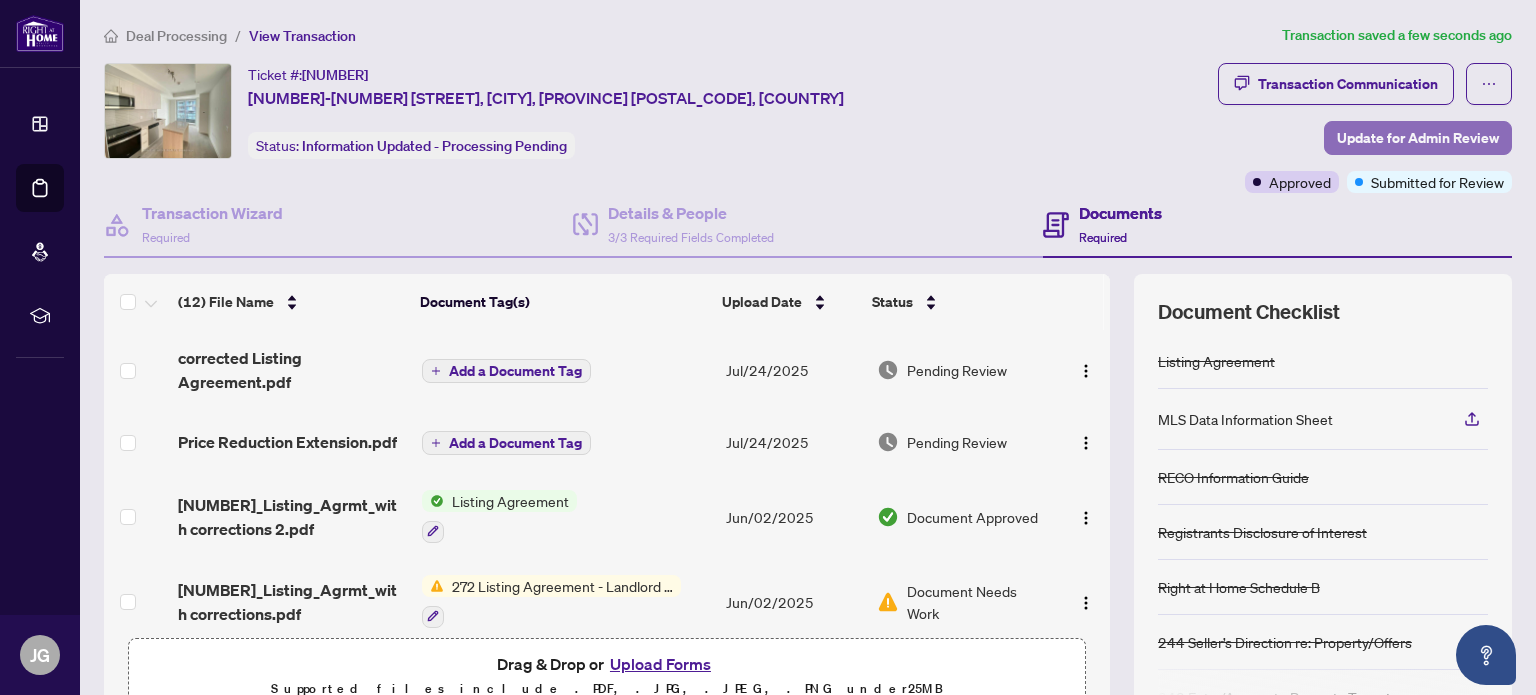 click on "Update for Admin Review" at bounding box center (1418, 138) 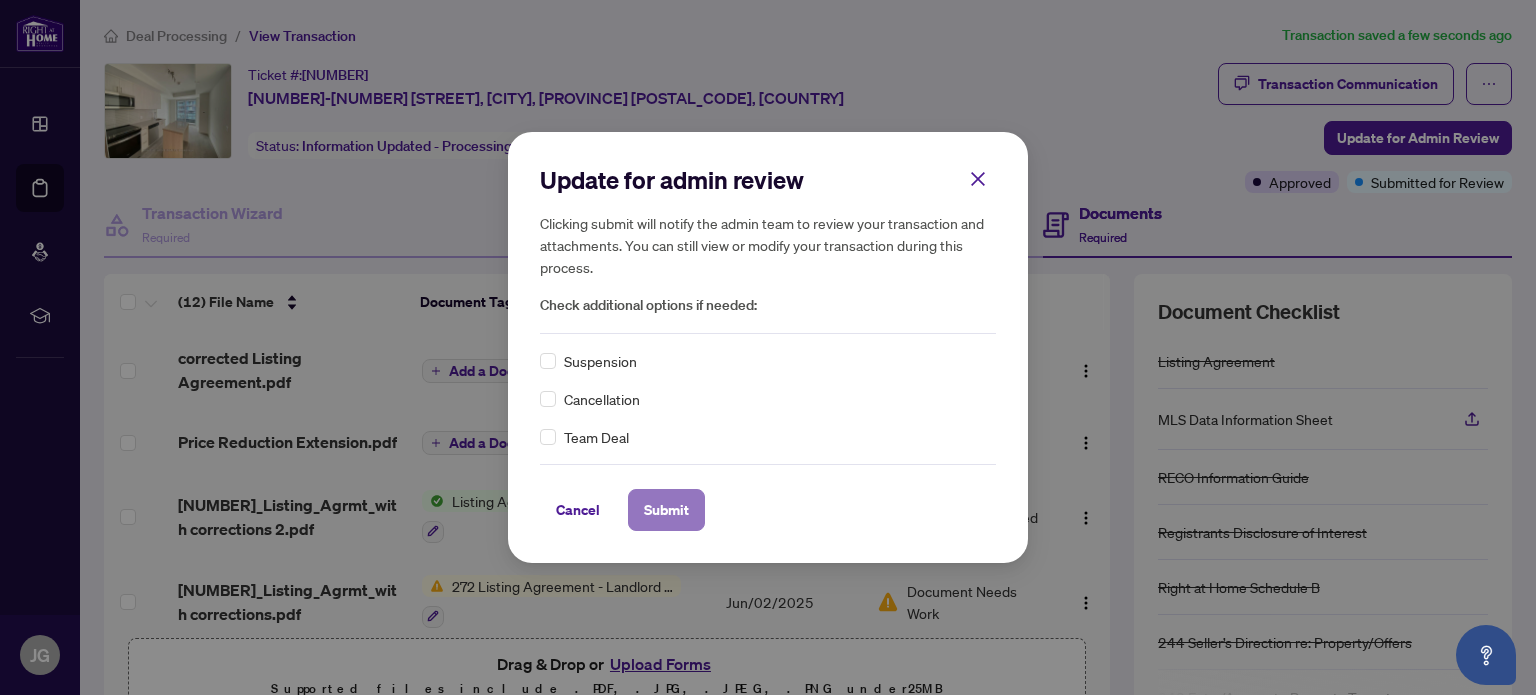 click on "Submit" at bounding box center (666, 510) 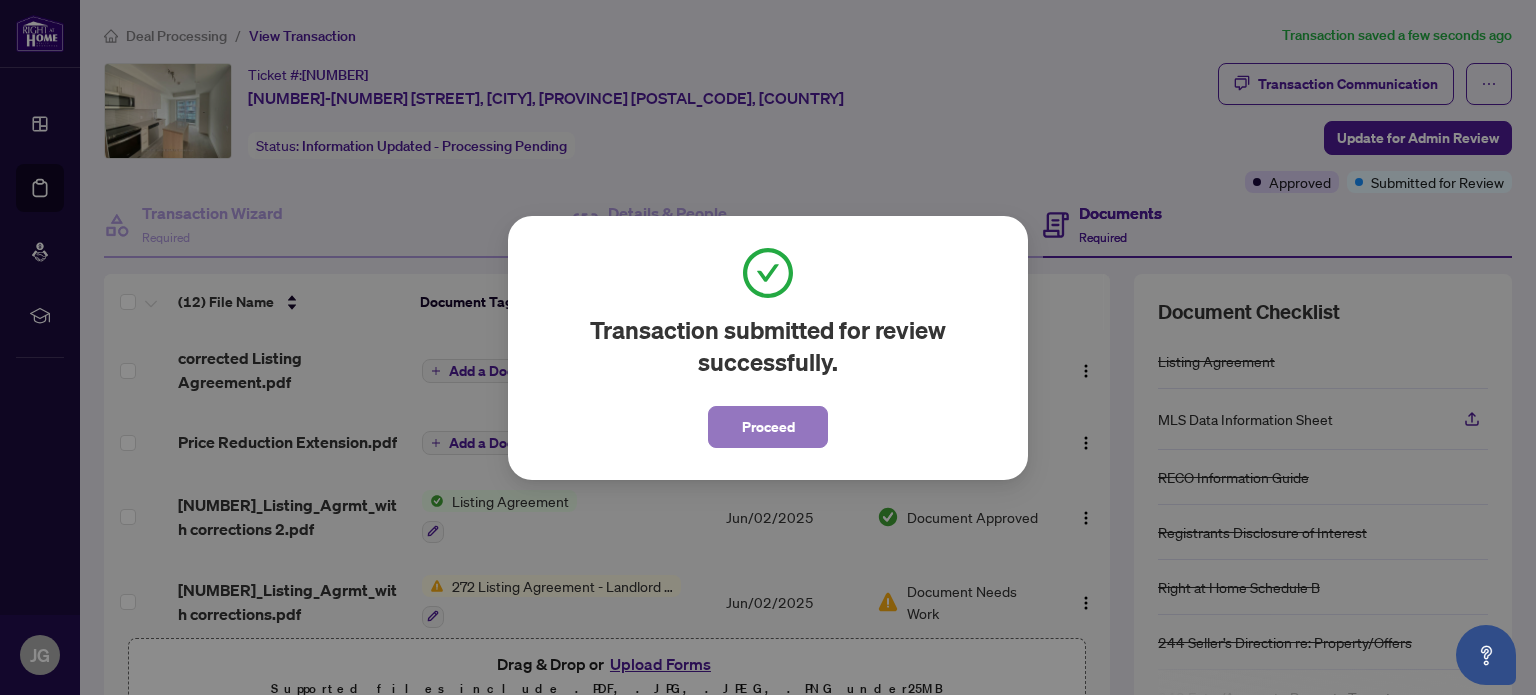 click on "Proceed" at bounding box center (768, 427) 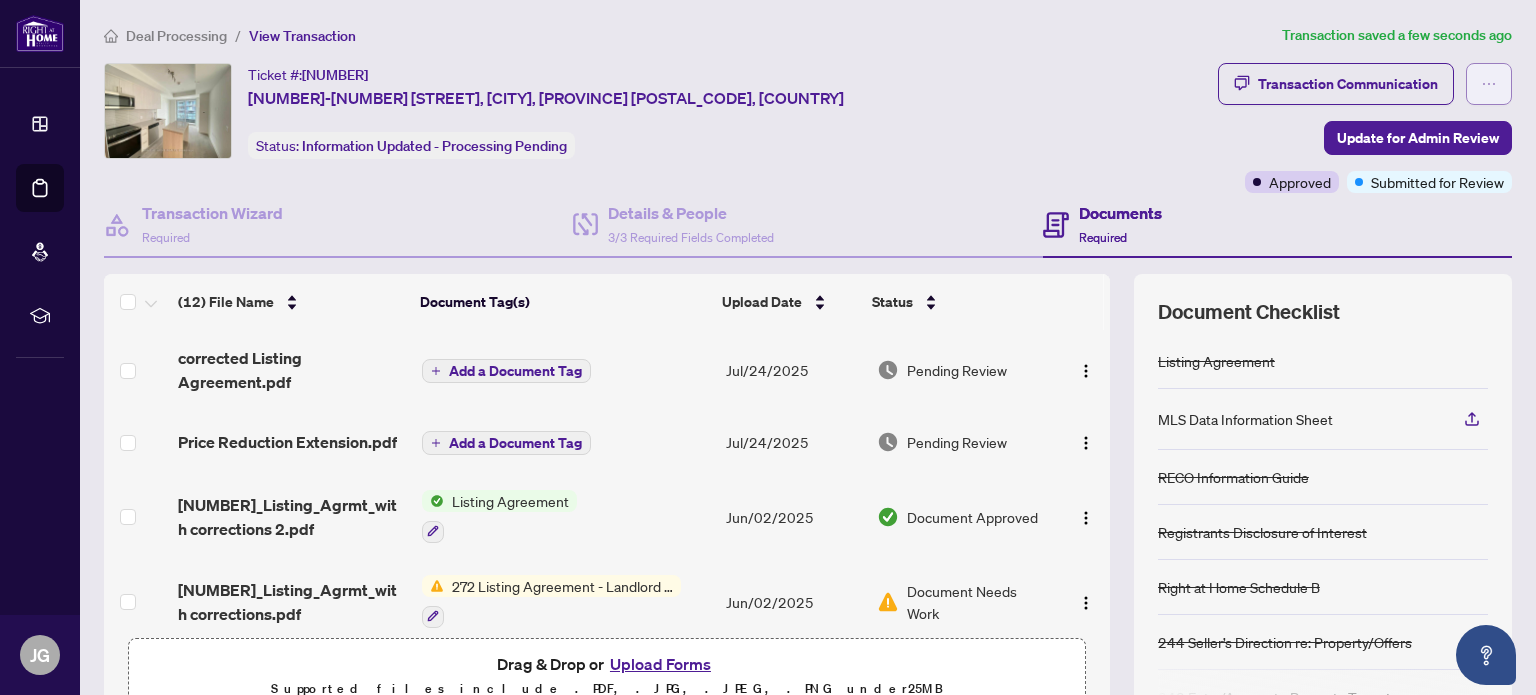 click 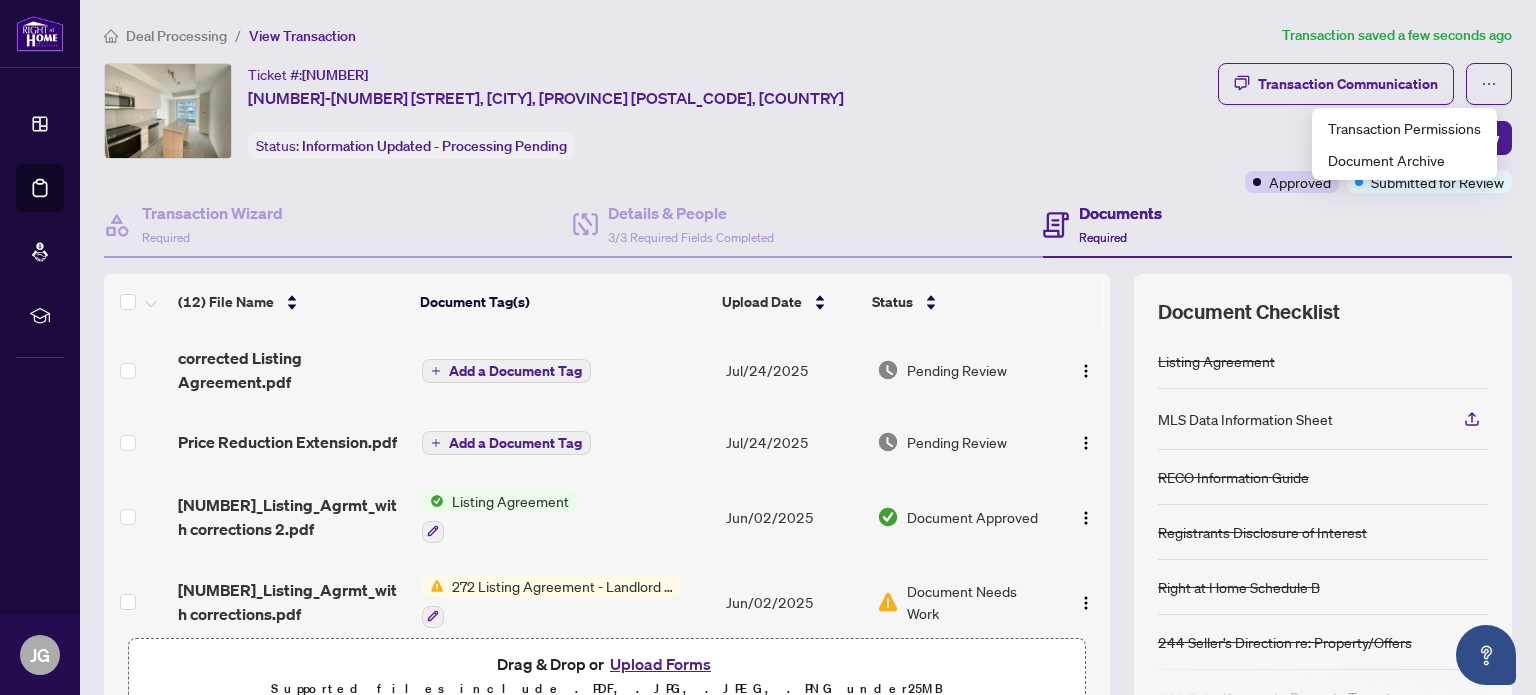 click on "Ticket #: [NUMBER] [NUMBER]-[NUMBER] [STREET], [CITY], [PROVINCE] [POSTAL_CODE], [COUNTRY] Status: Information Updated - Processing Pending" at bounding box center [657, 111] 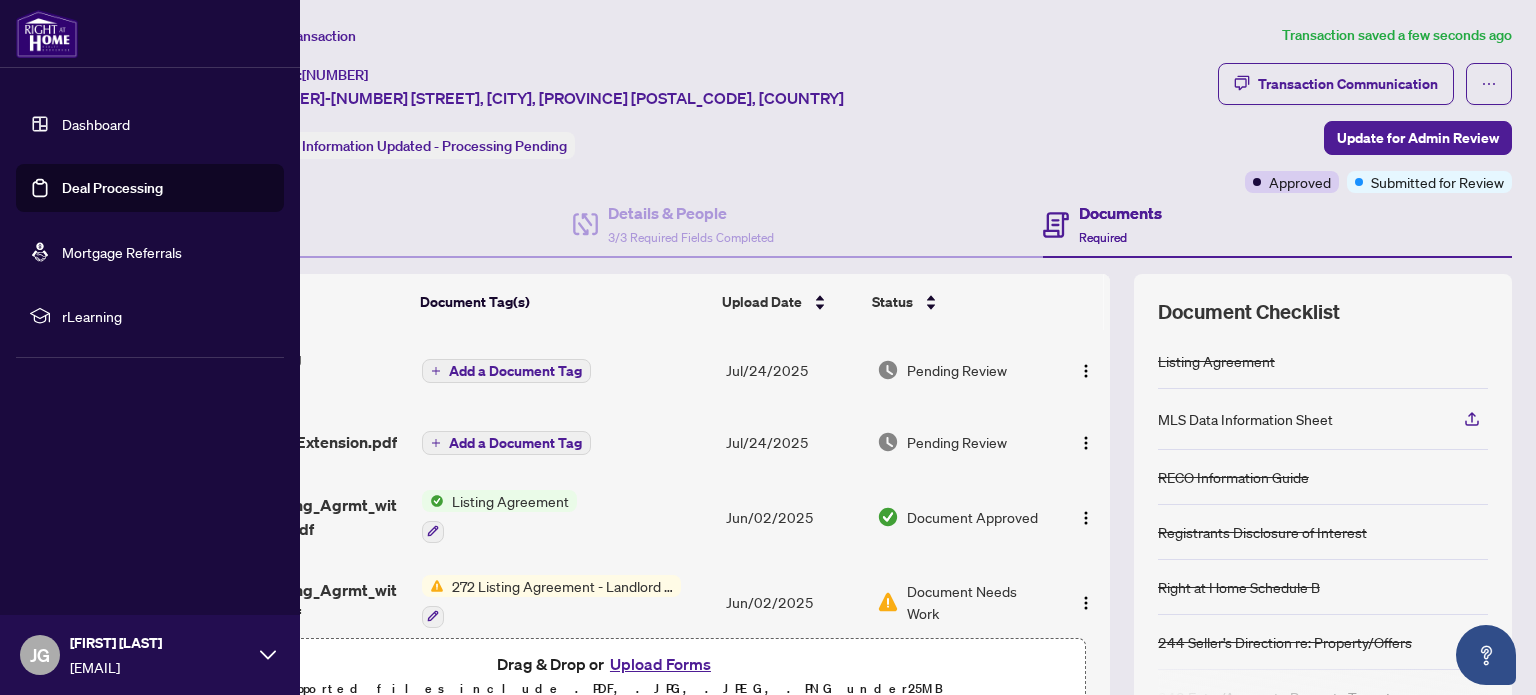 click on "[INITIALS] [FIRST] [LAST] [EMAIL]" at bounding box center [150, 655] 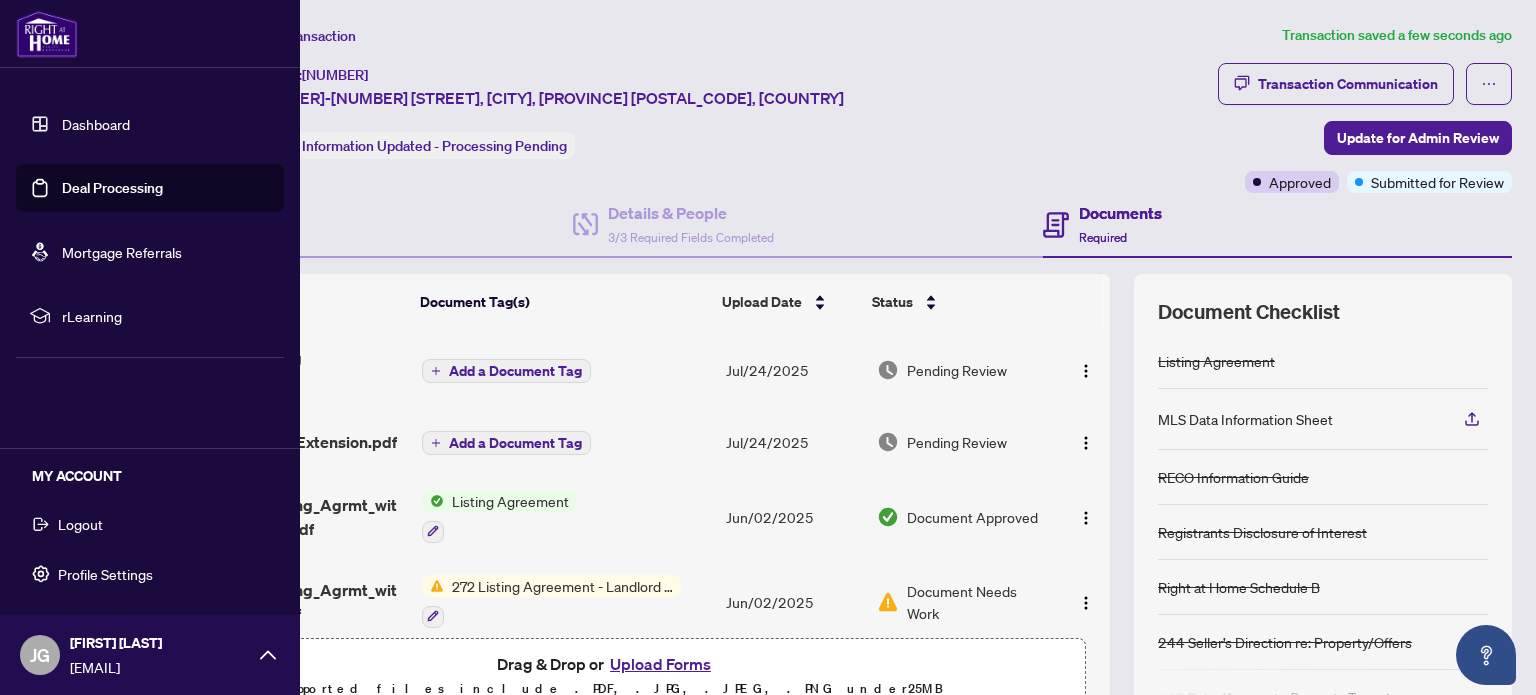 click on "Logout" at bounding box center [80, 524] 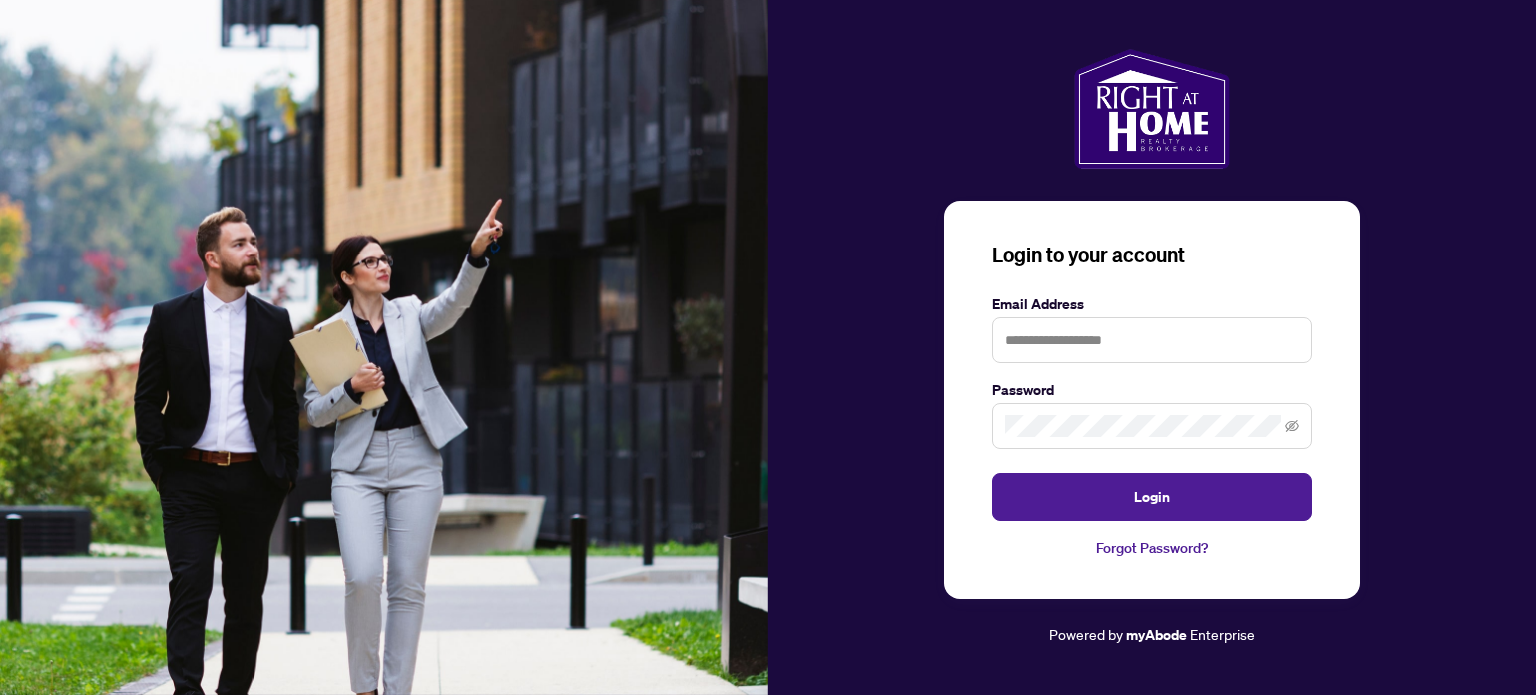 click at bounding box center (384, 347) 